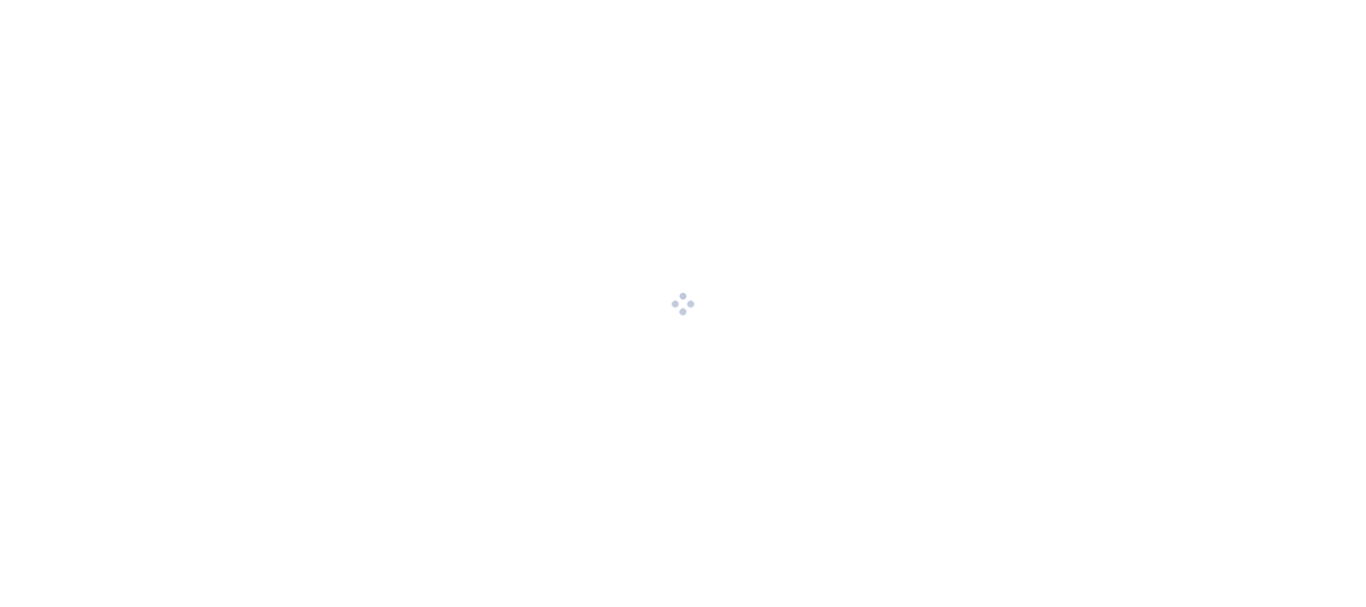 scroll, scrollTop: 0, scrollLeft: 0, axis: both 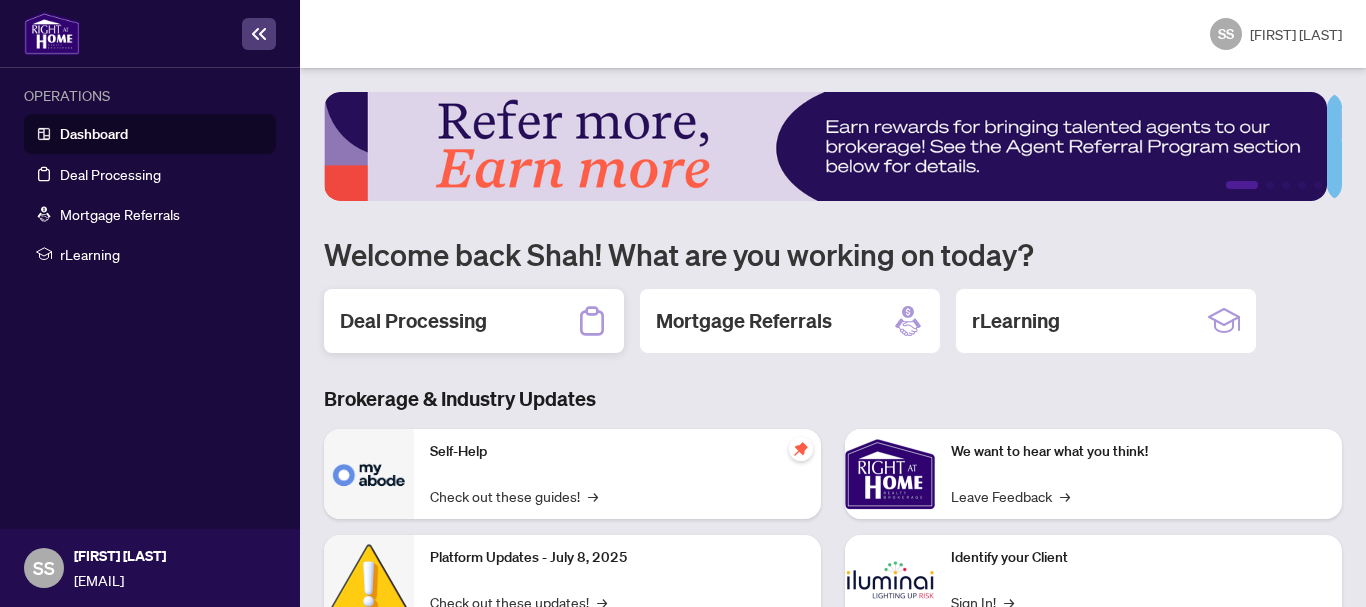 click on "Deal Processing" at bounding box center [413, 321] 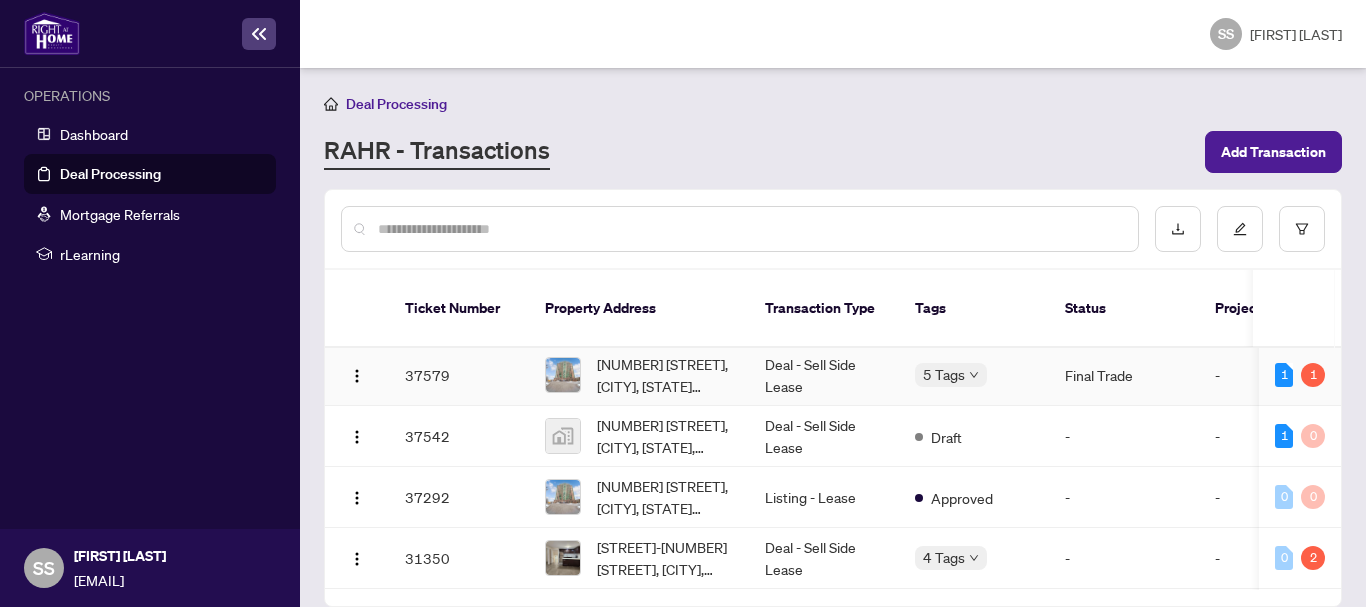 scroll, scrollTop: 0, scrollLeft: 0, axis: both 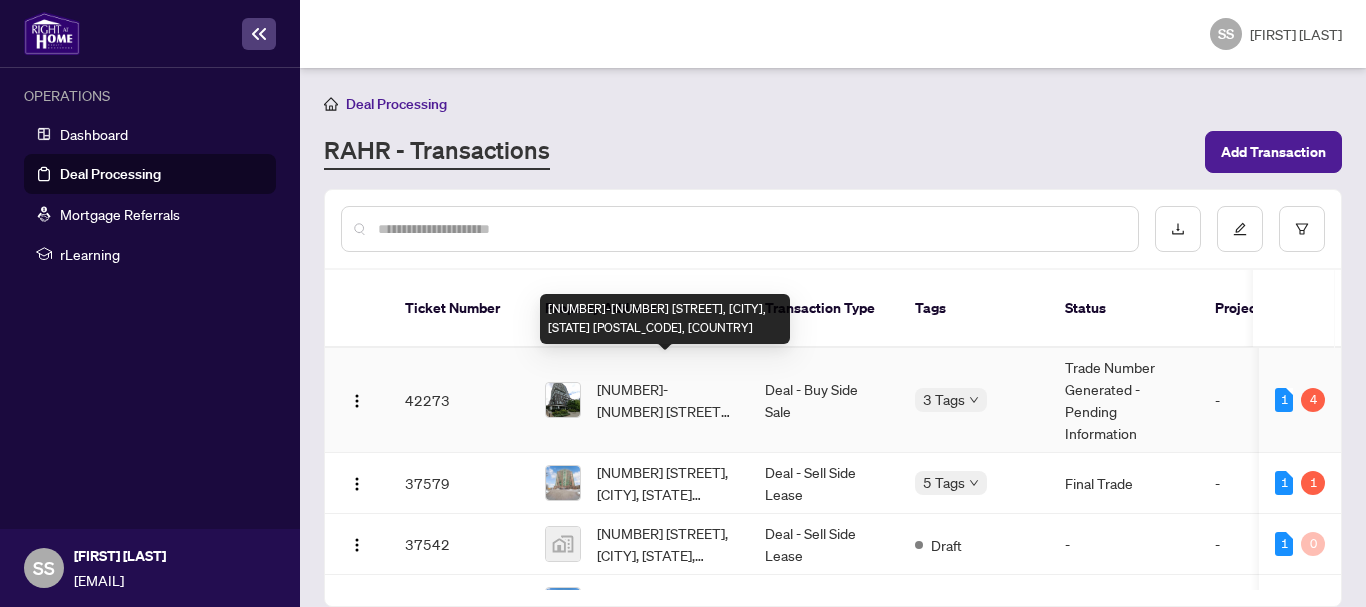 click on "[NUMBER]-[NUMBER] [STREET], [CITY], [STATE] [POSTAL_CODE], [COUNTRY]" at bounding box center [665, 400] 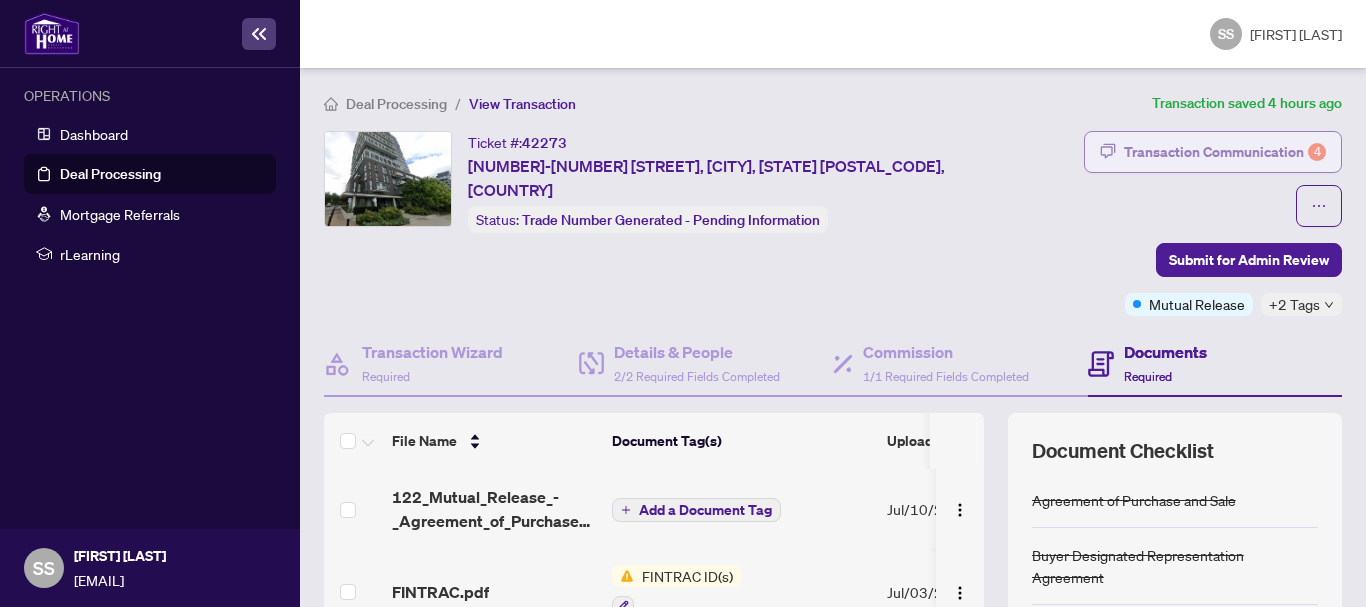 click on "Transaction Communication 4" at bounding box center [1225, 152] 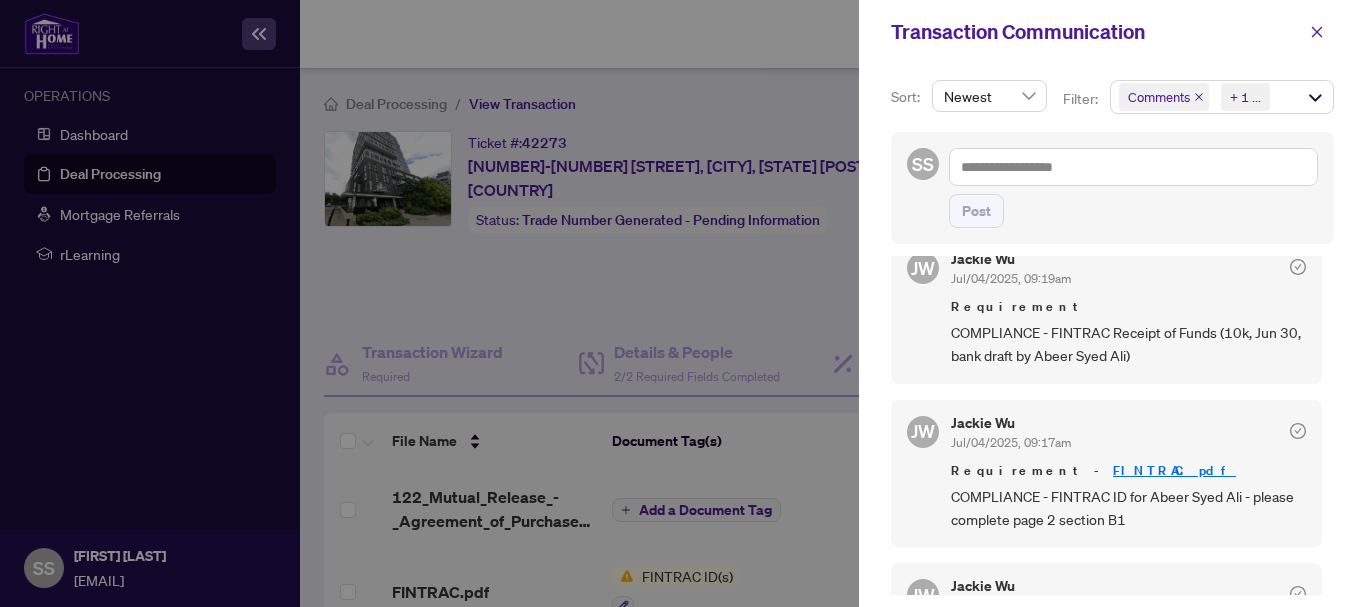 scroll, scrollTop: 206, scrollLeft: 0, axis: vertical 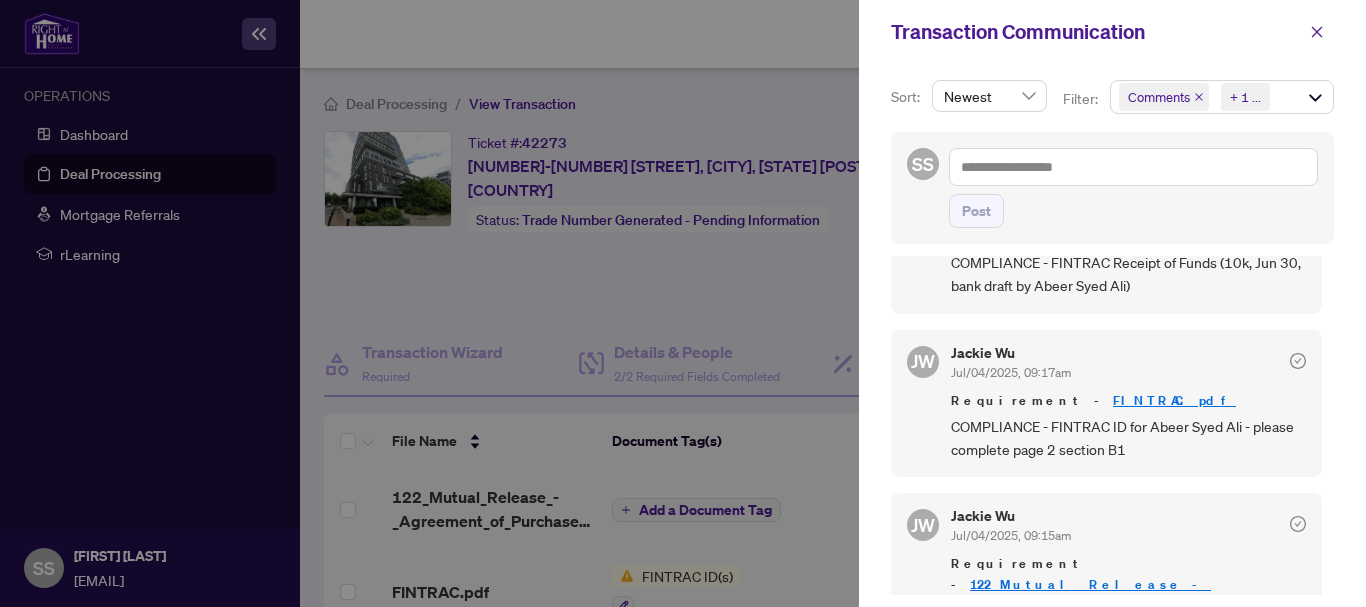 click on "FINTRAC.pdf" at bounding box center [1174, 400] 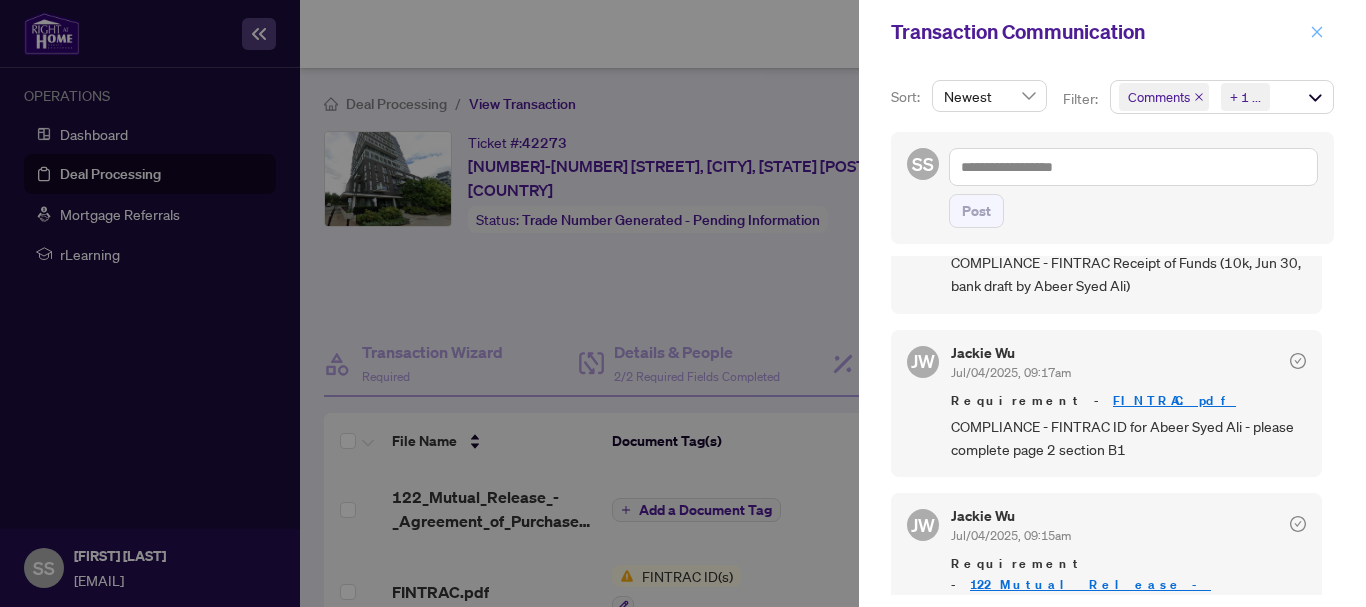 click 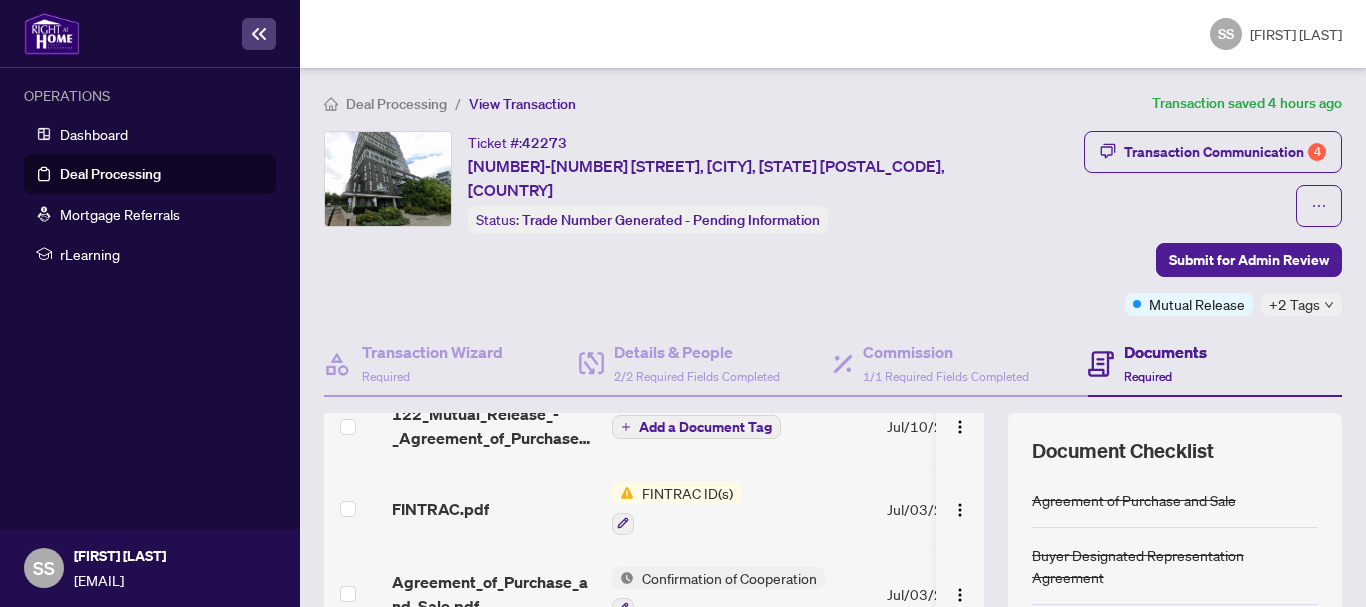 scroll, scrollTop: 77, scrollLeft: 0, axis: vertical 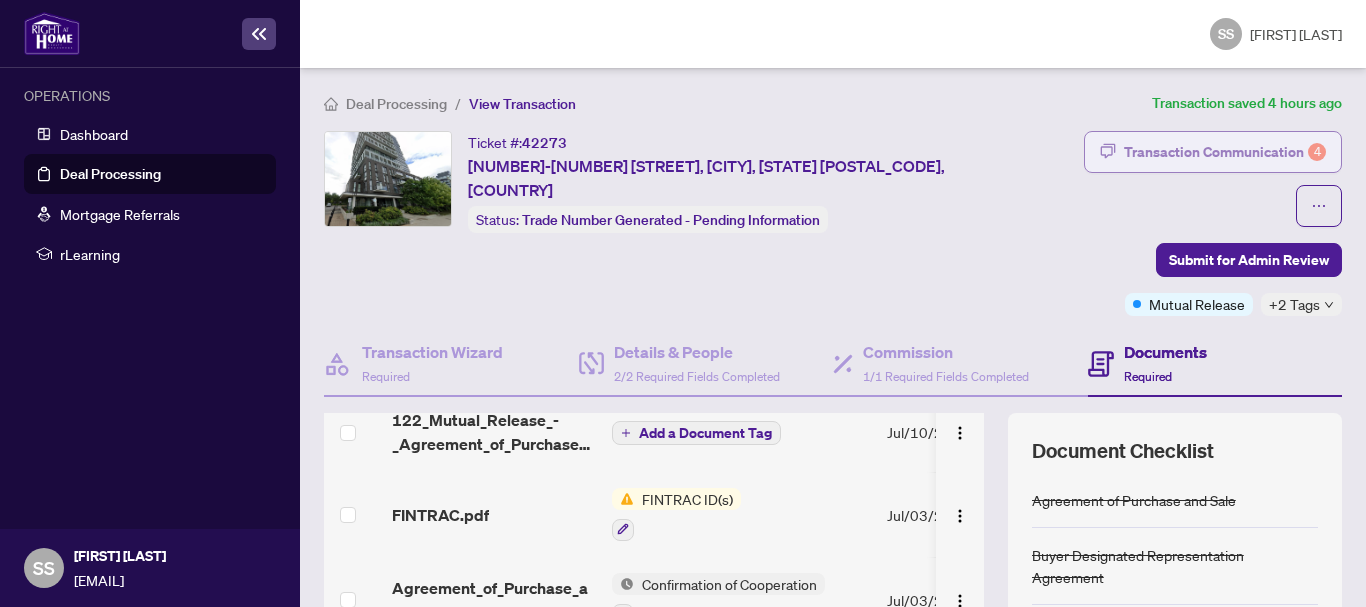 click on "Transaction Communication 4" at bounding box center (1225, 152) 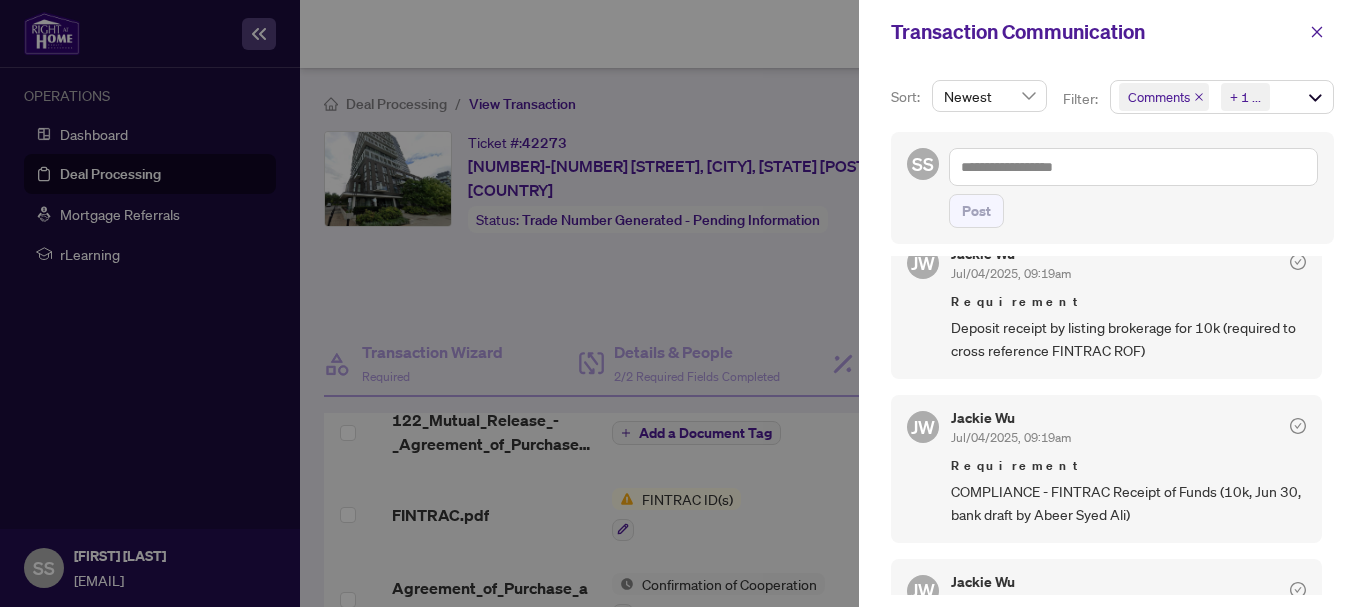 scroll, scrollTop: 0, scrollLeft: 0, axis: both 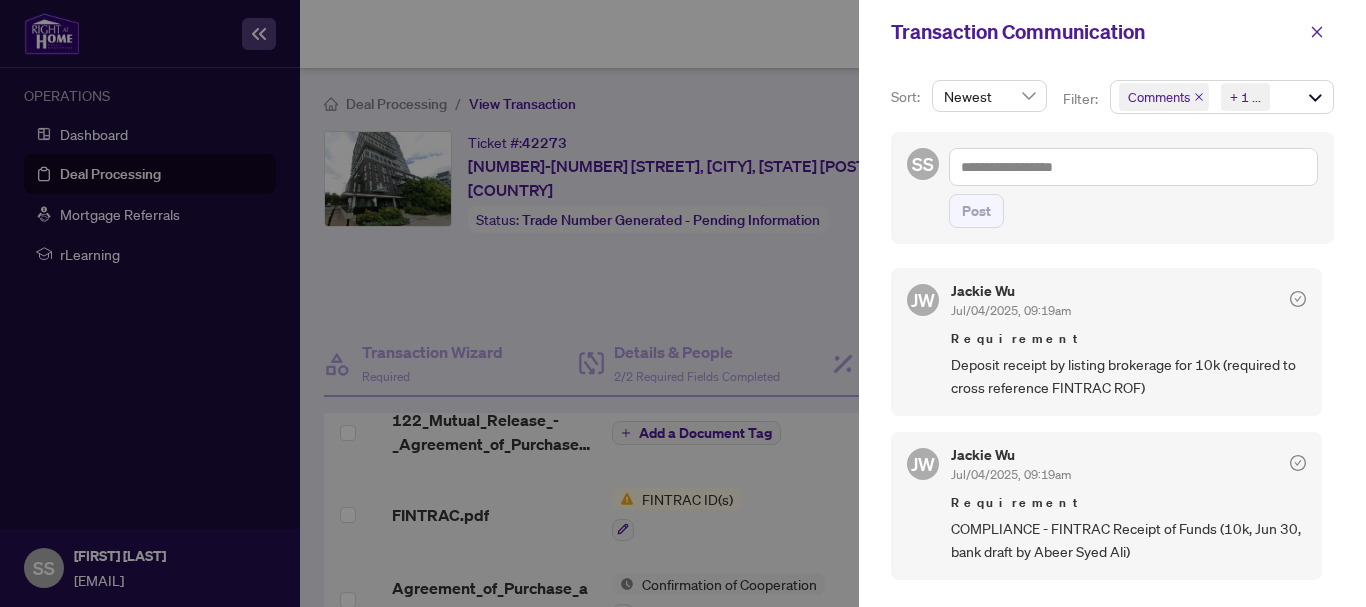 click at bounding box center [683, 303] 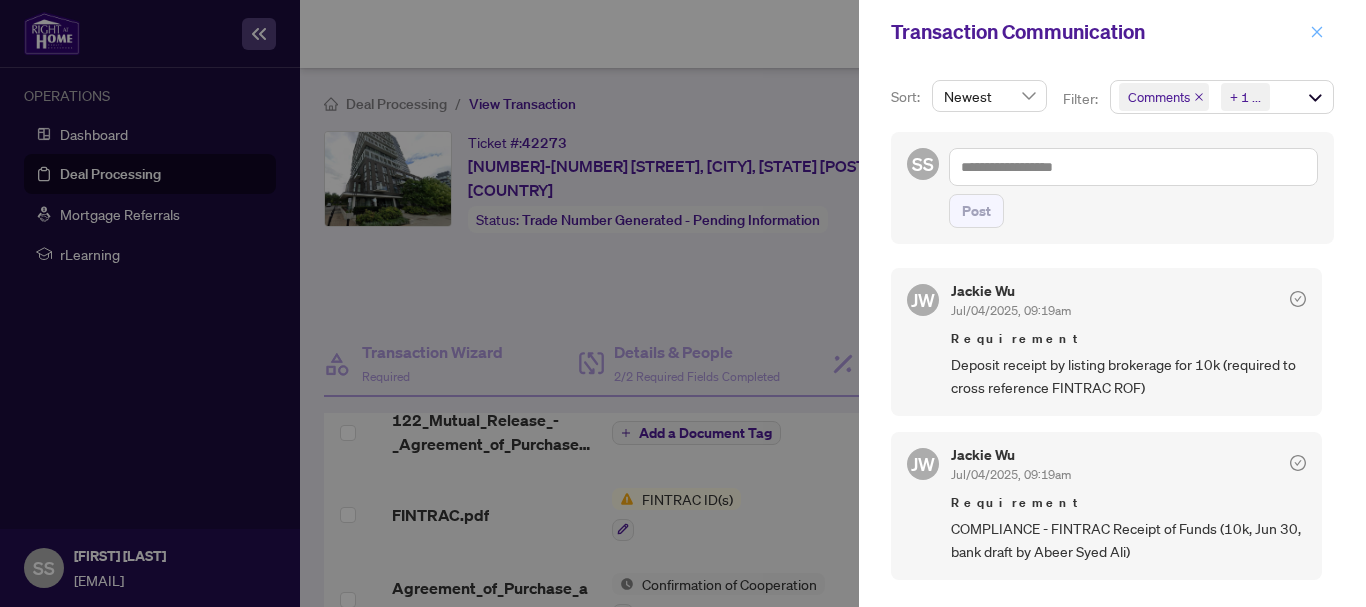click 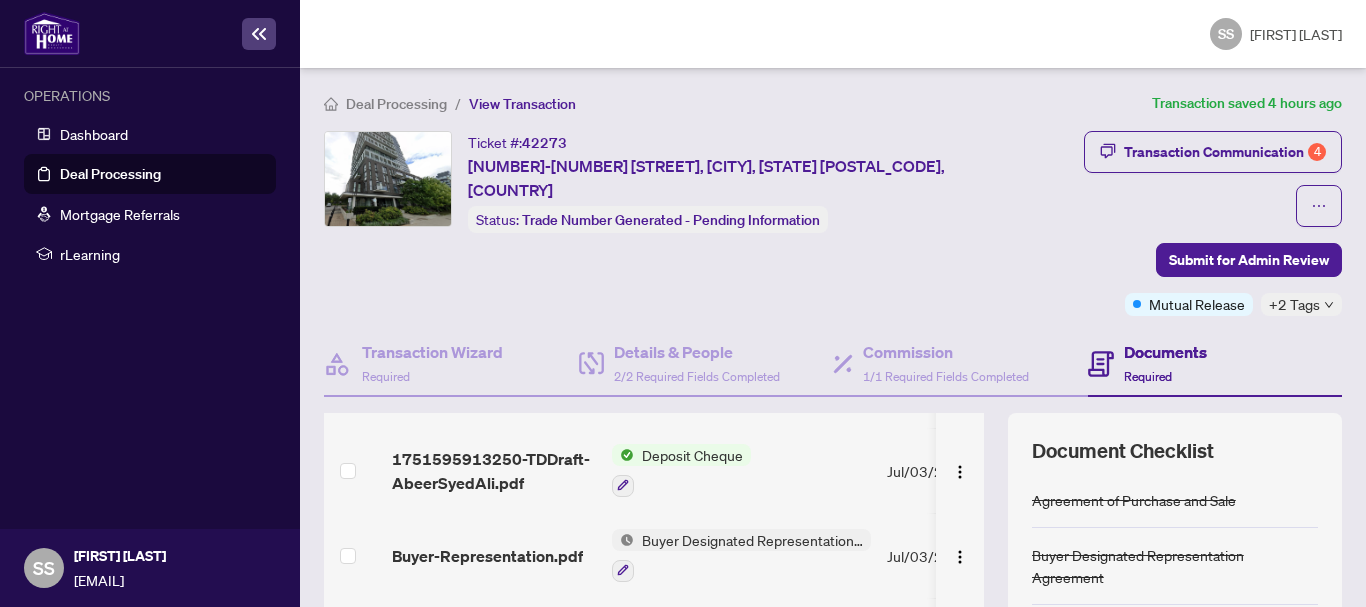 scroll, scrollTop: 296, scrollLeft: 0, axis: vertical 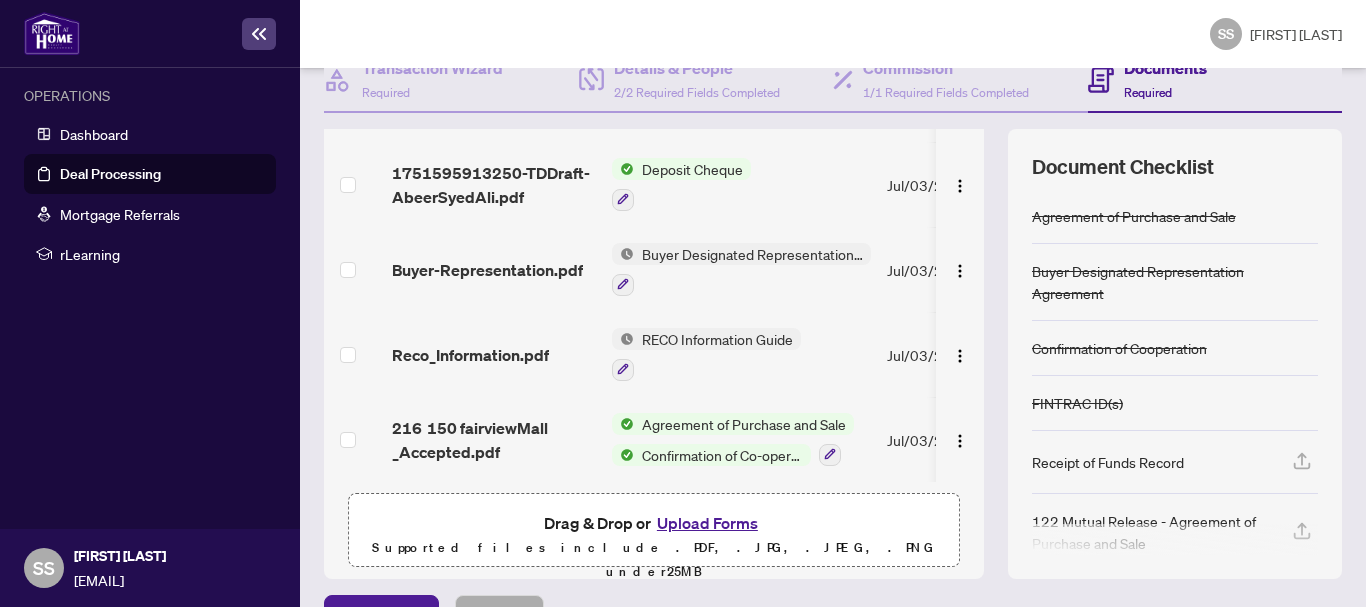 click on "Upload Forms" at bounding box center [707, 523] 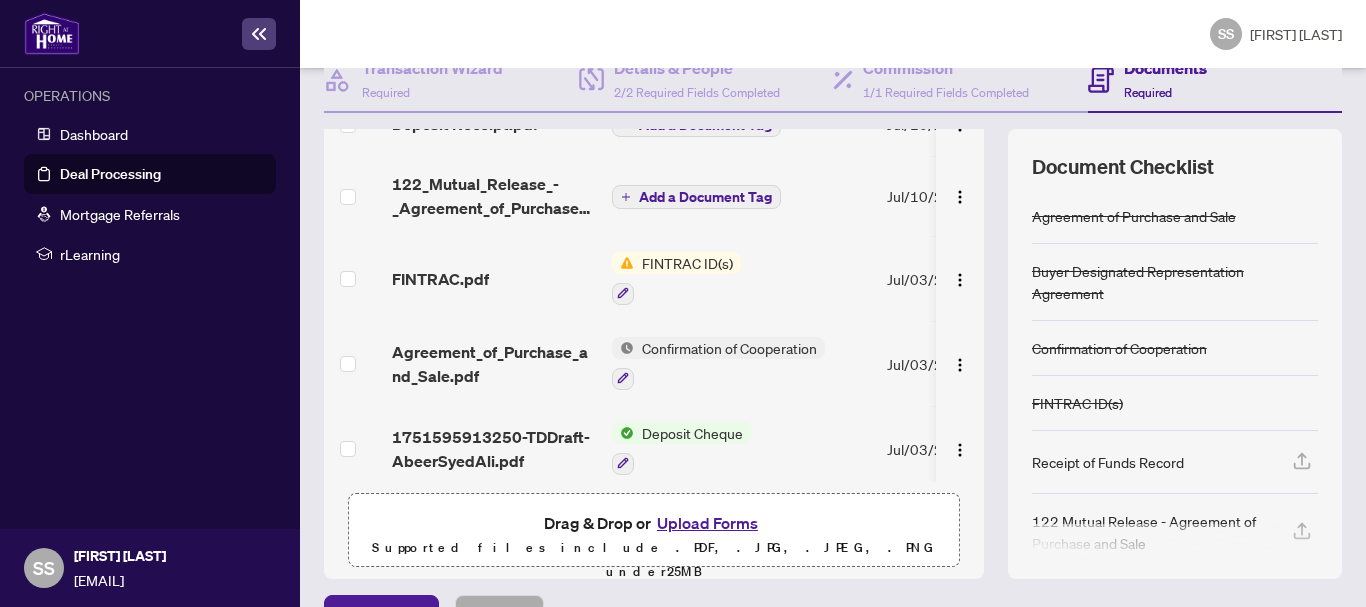 scroll, scrollTop: 0, scrollLeft: 0, axis: both 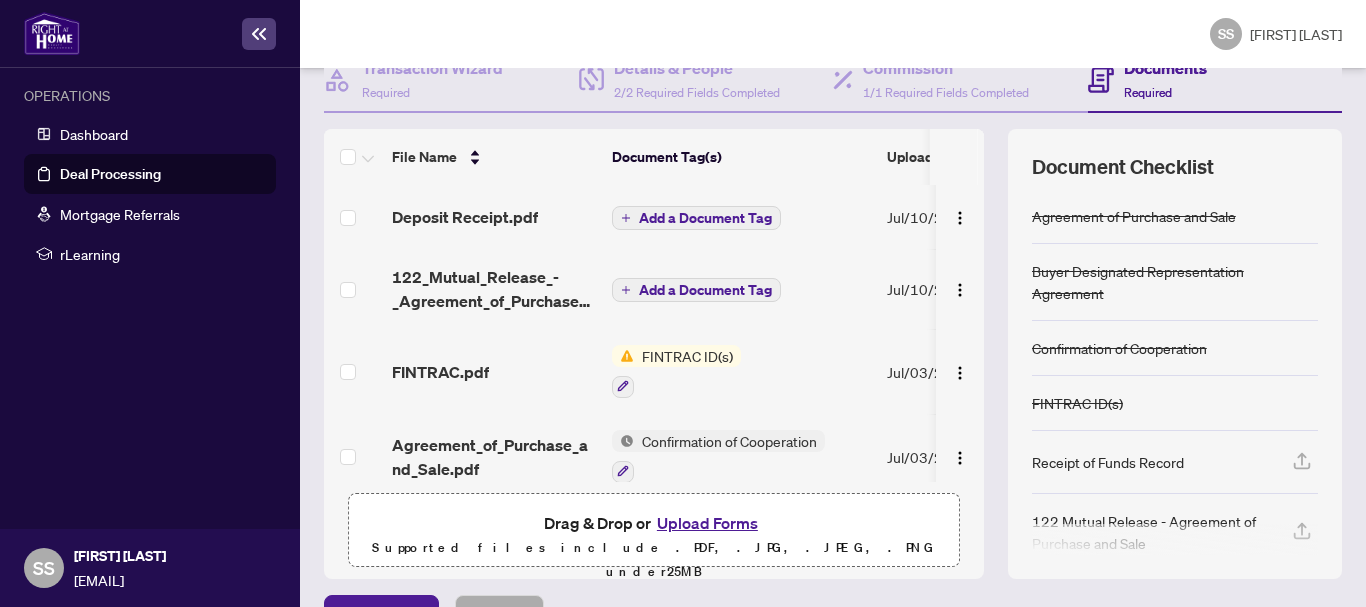 click on "Add a Document Tag" at bounding box center [705, 218] 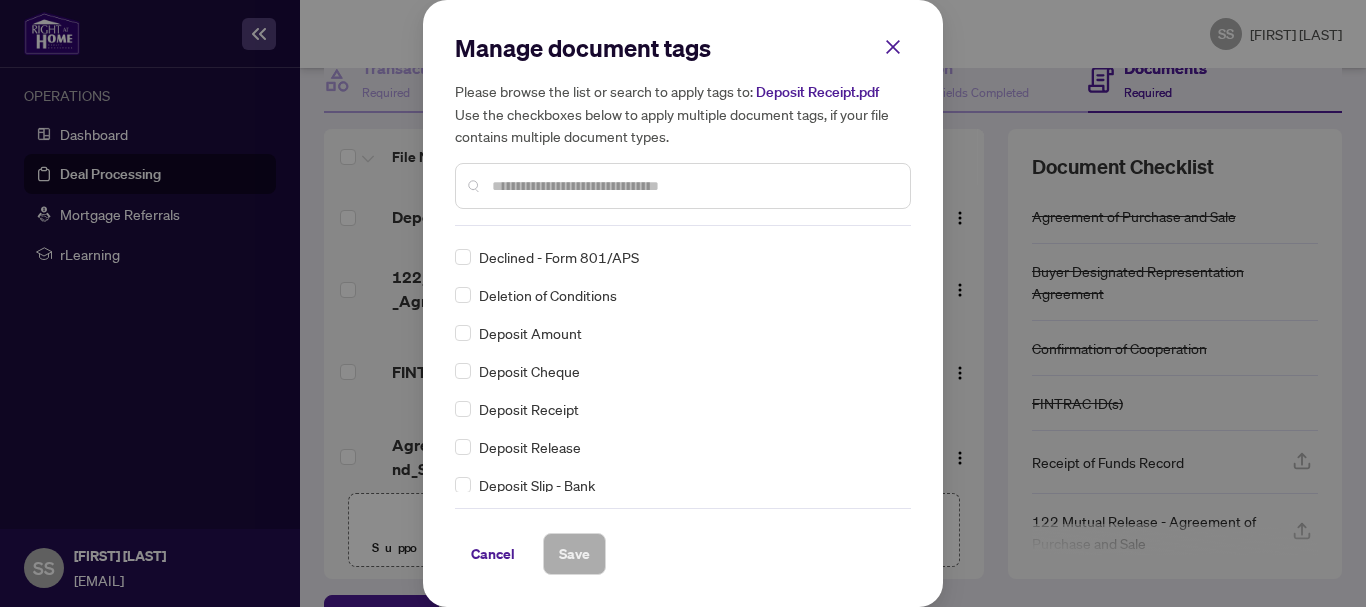 scroll, scrollTop: 1365, scrollLeft: 0, axis: vertical 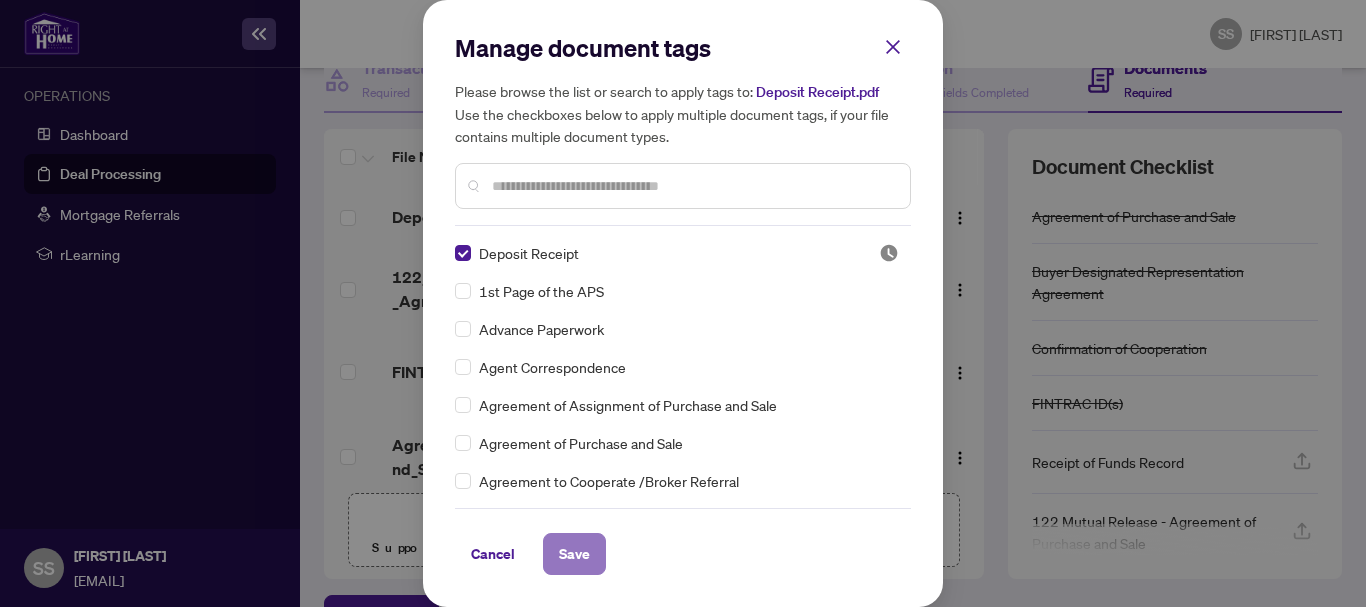 click on "Save" at bounding box center (574, 554) 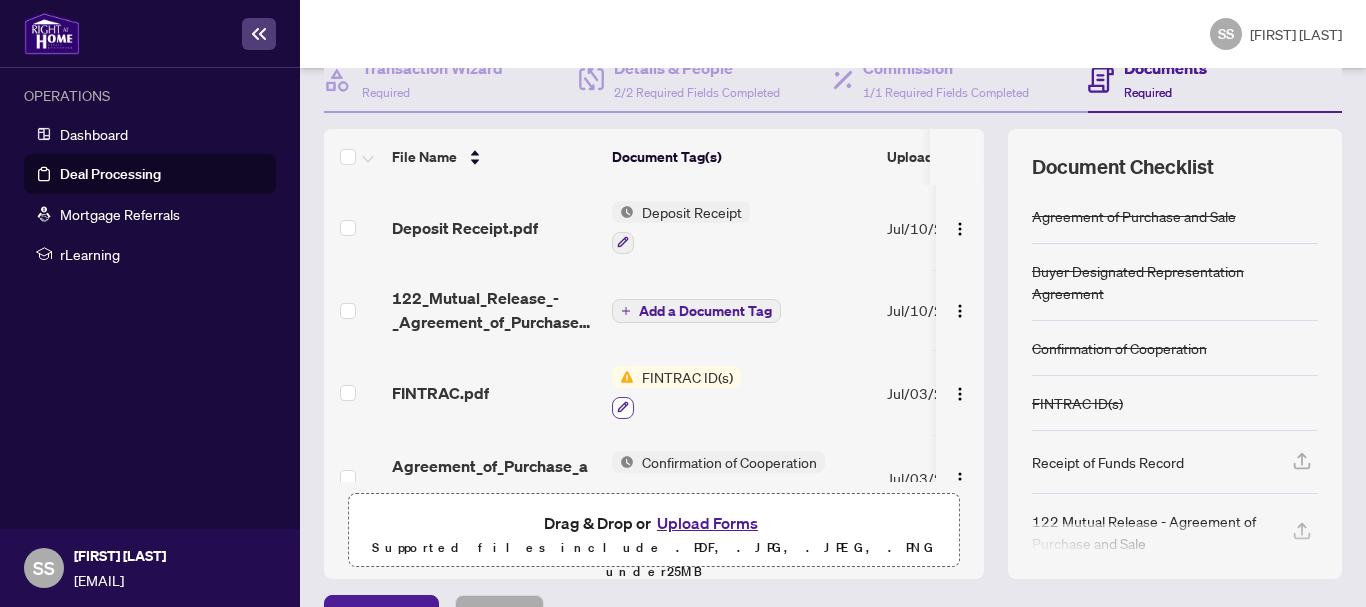 click 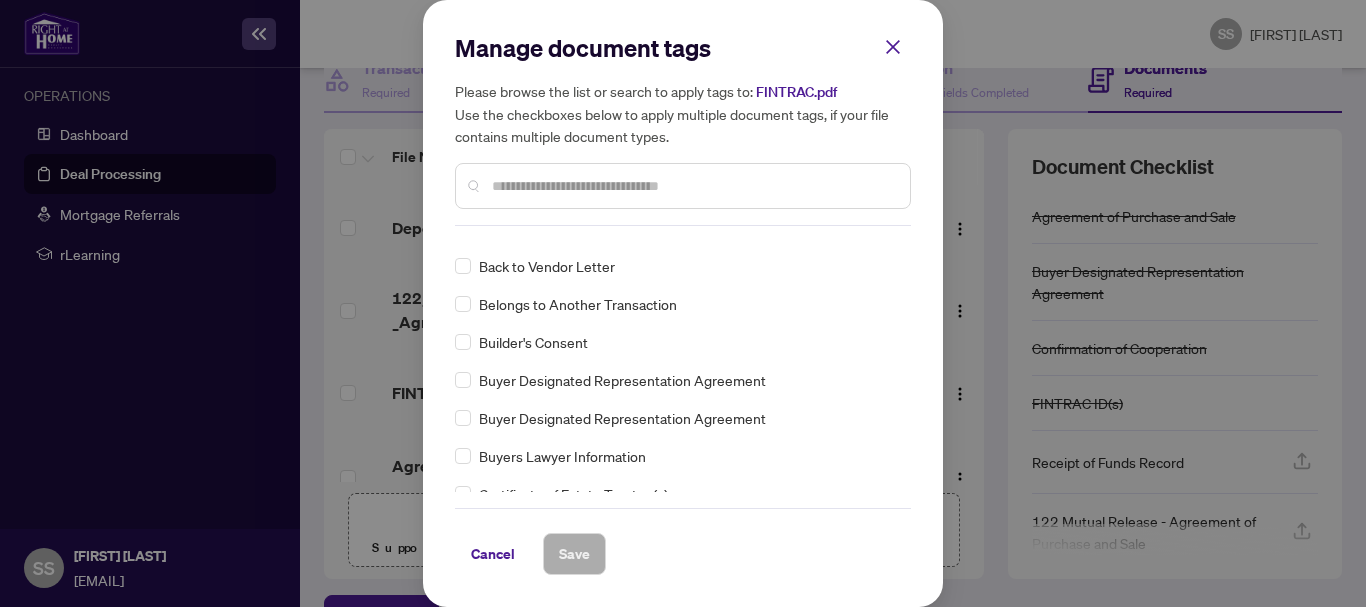 scroll, scrollTop: 330, scrollLeft: 0, axis: vertical 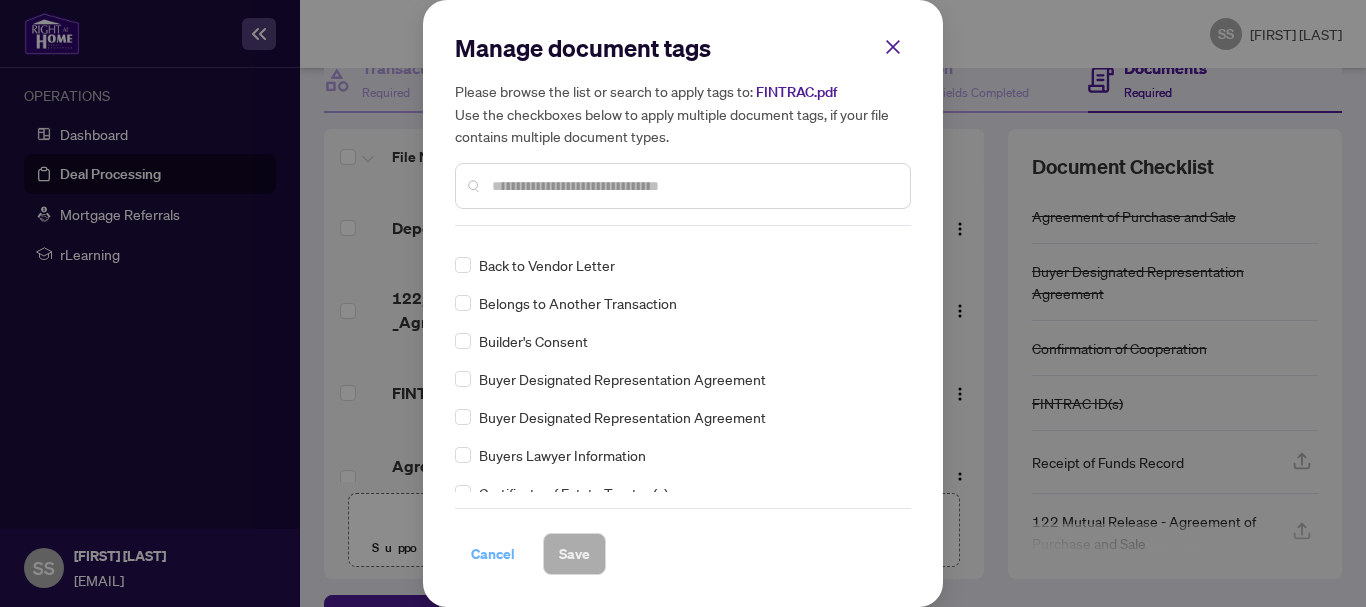 click on "Cancel" at bounding box center [493, 554] 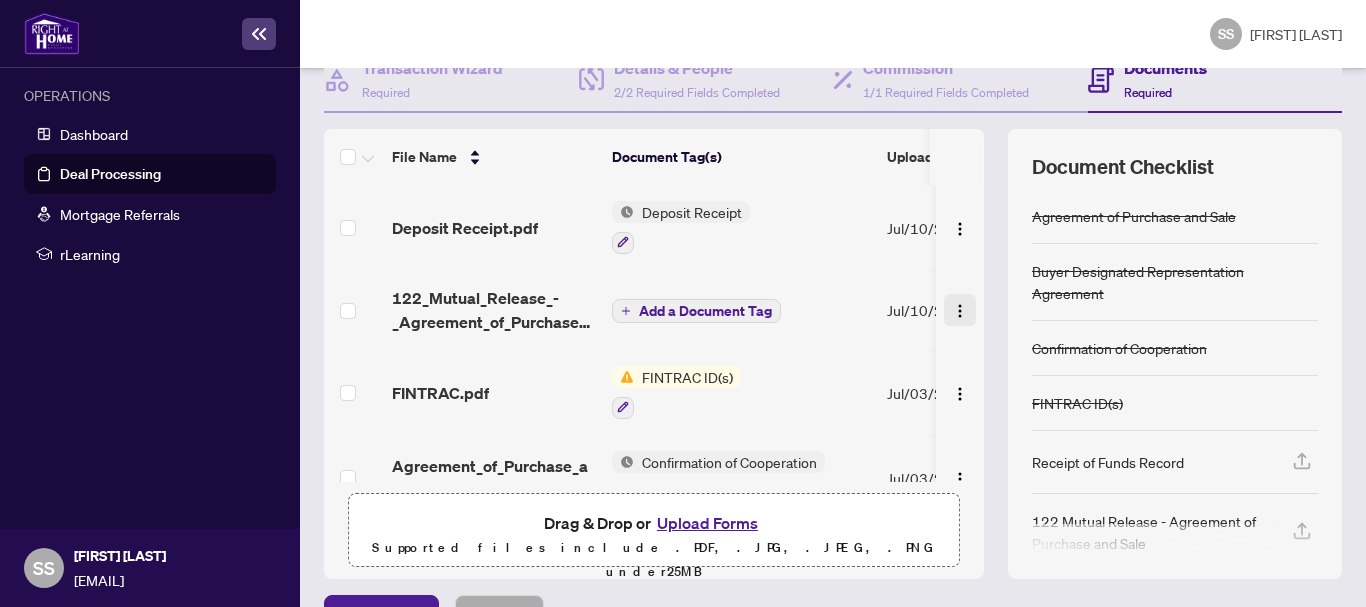 click at bounding box center [960, 311] 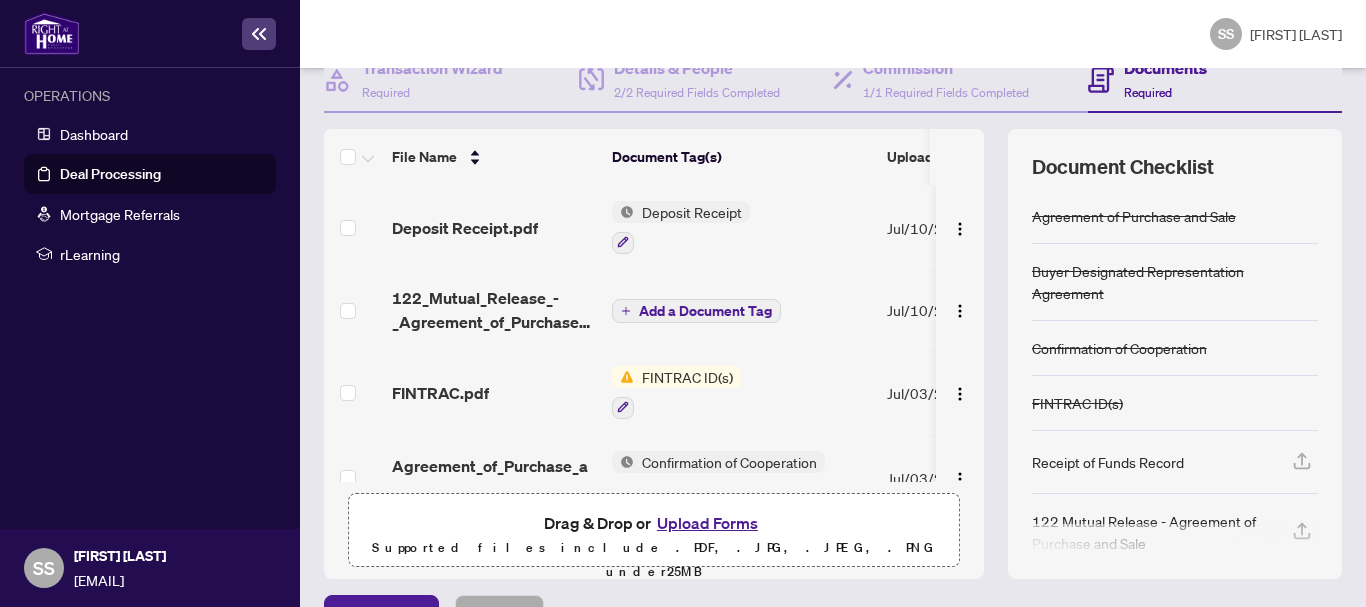 click on "Add a Document Tag" at bounding box center (741, 310) 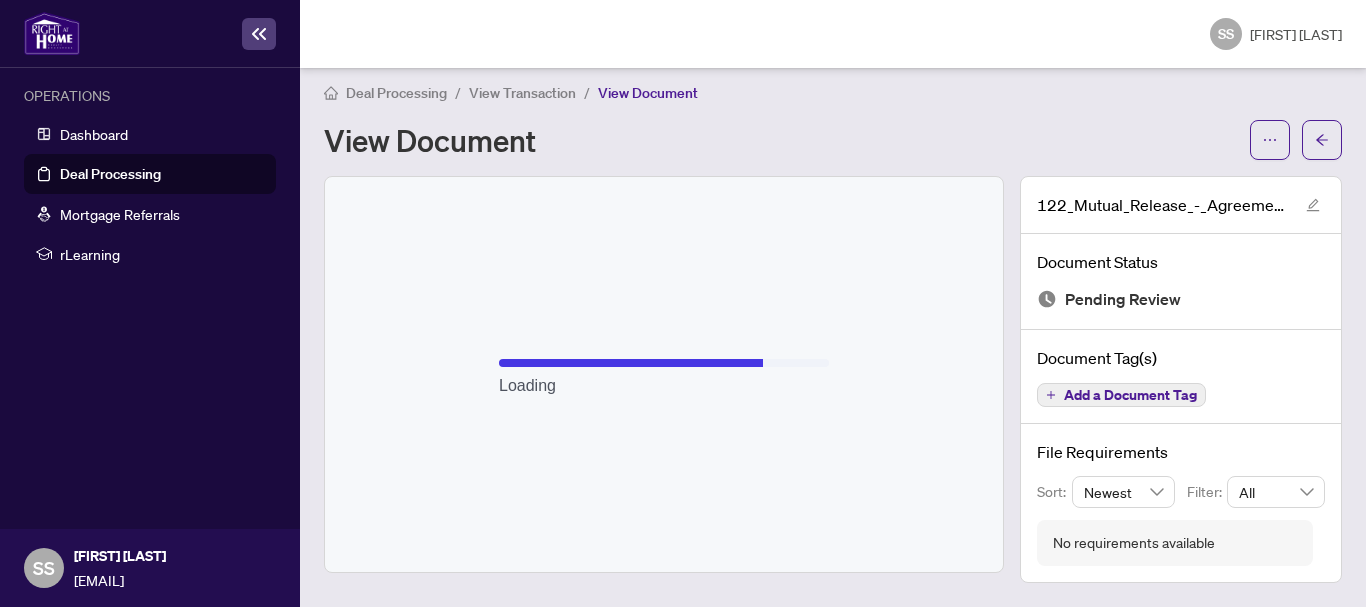 scroll, scrollTop: 11, scrollLeft: 0, axis: vertical 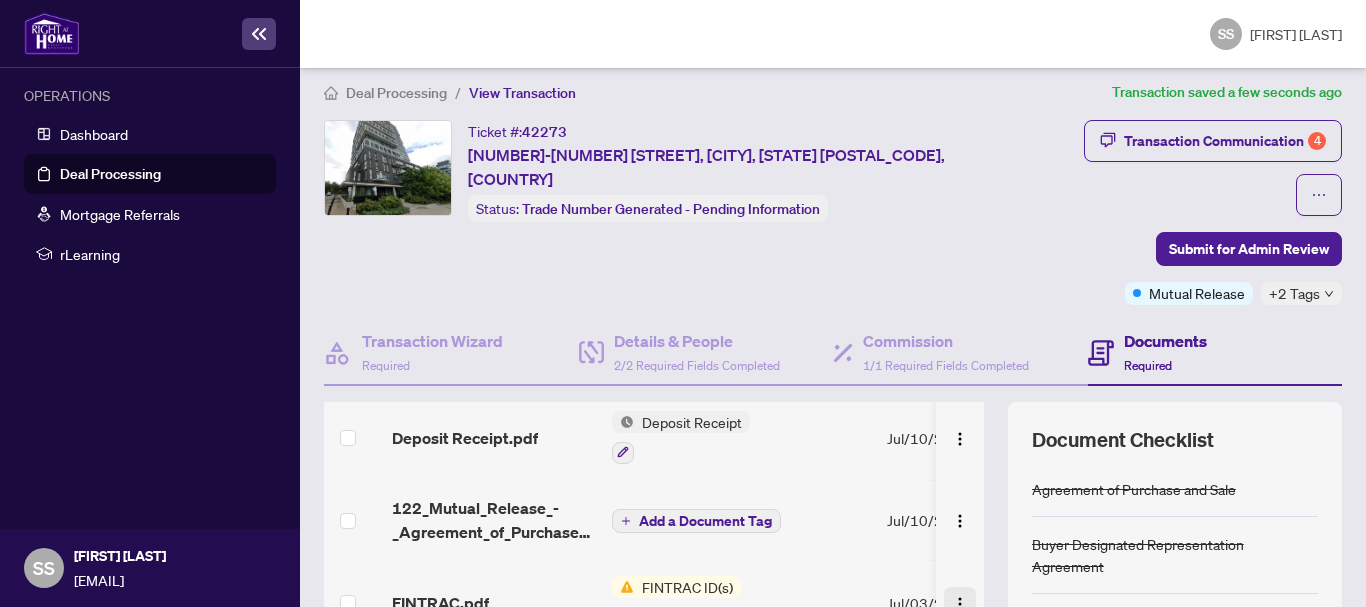 click at bounding box center (960, 604) 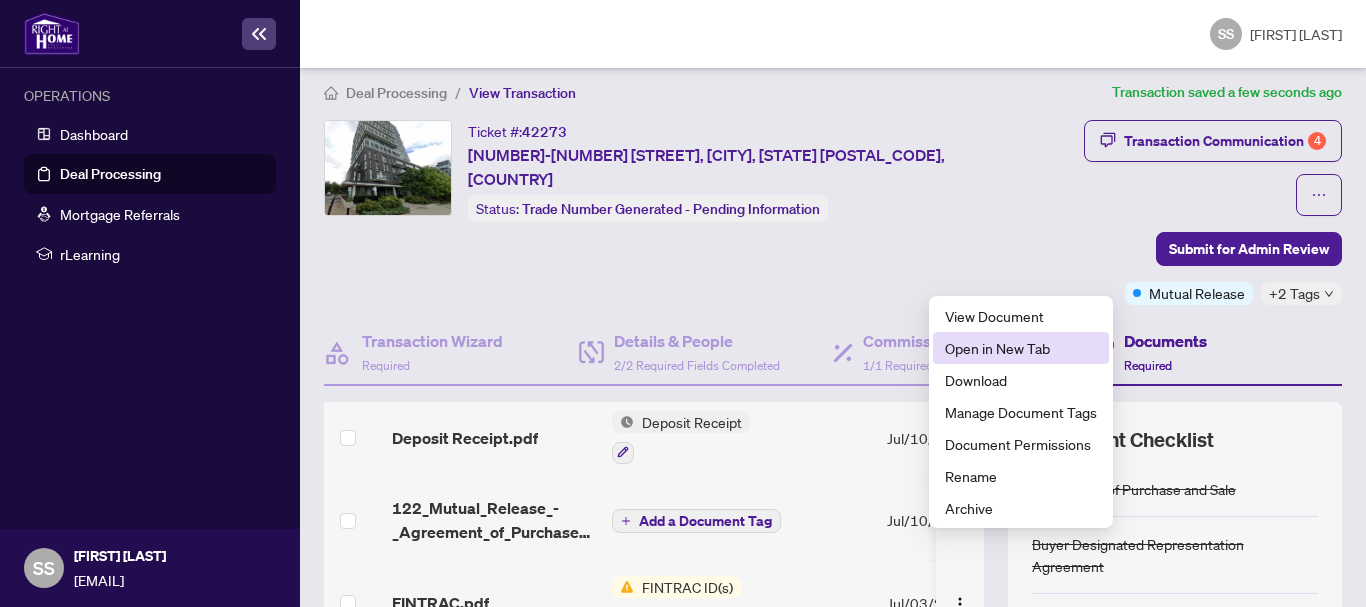 click on "Open in New Tab" at bounding box center [1021, 348] 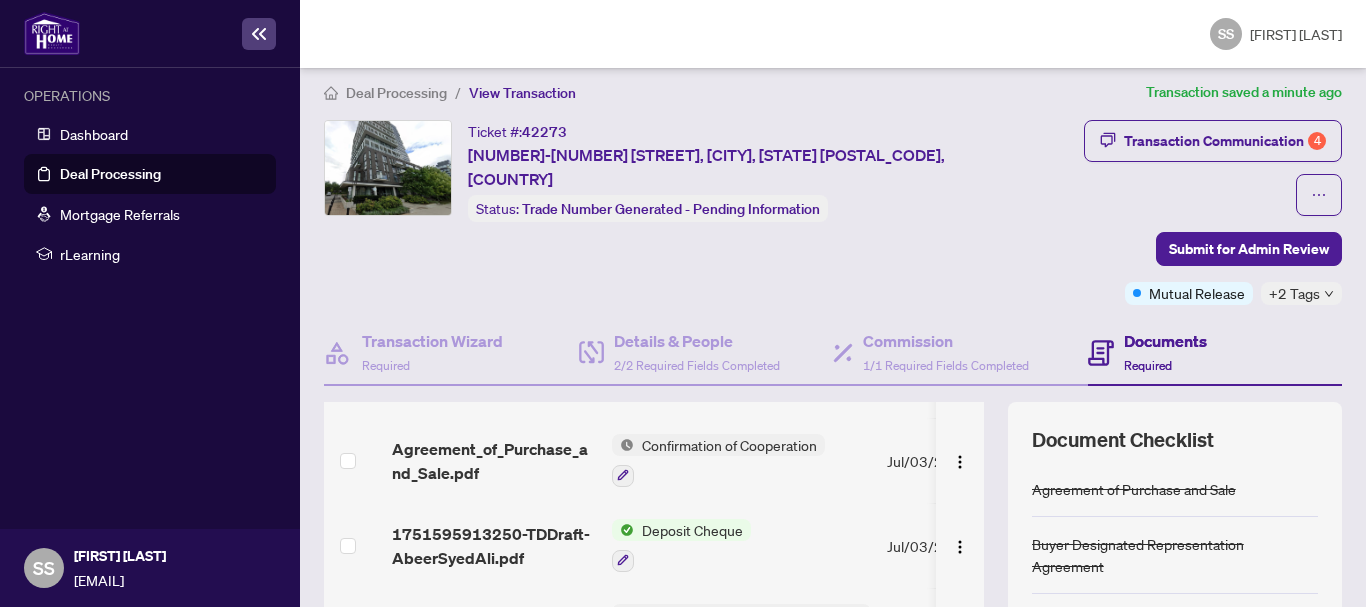 scroll, scrollTop: 381, scrollLeft: 0, axis: vertical 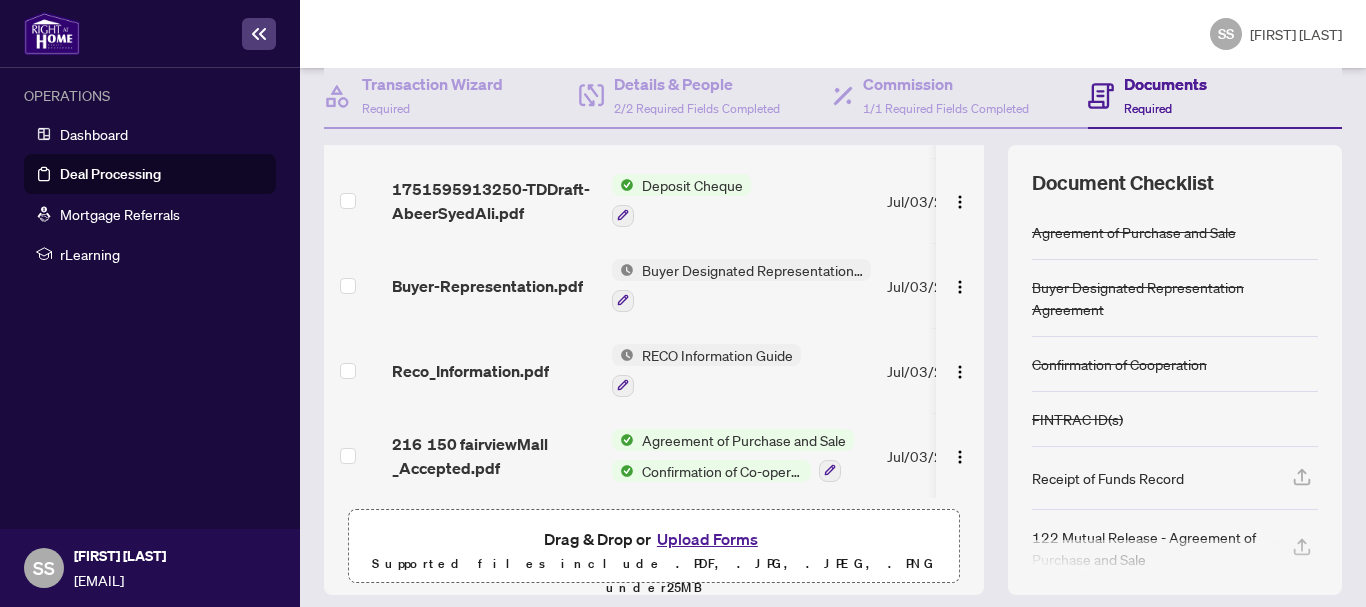click on "Upload Forms" at bounding box center [707, 539] 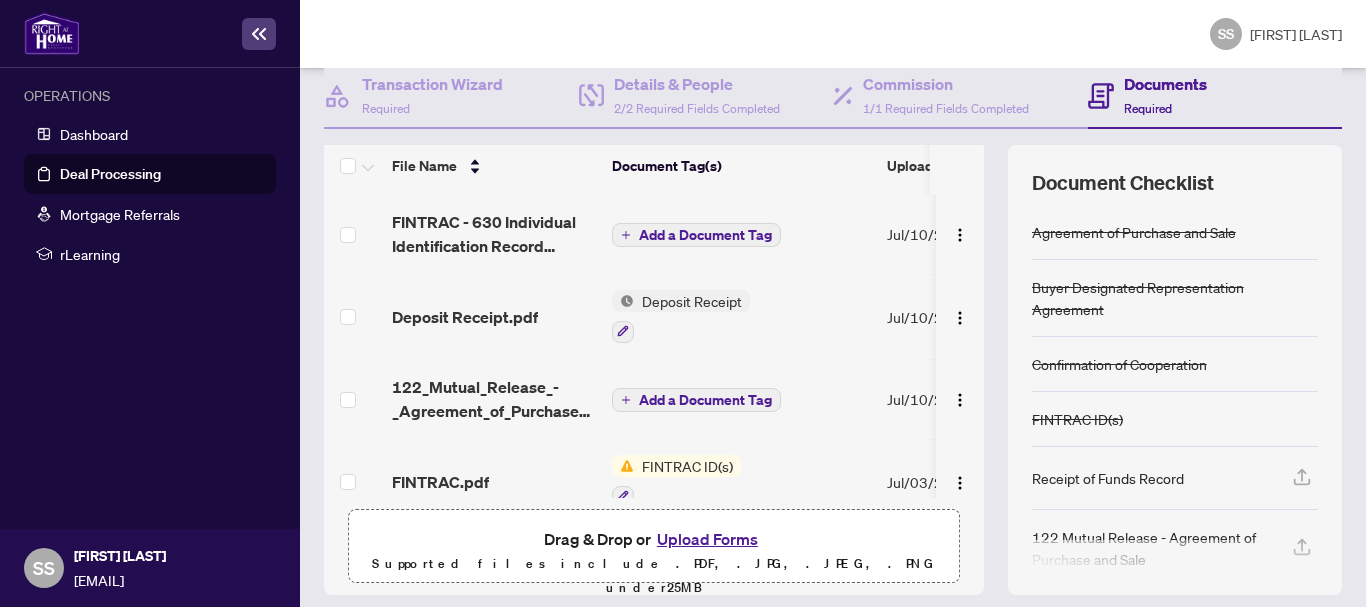 scroll, scrollTop: 0, scrollLeft: 0, axis: both 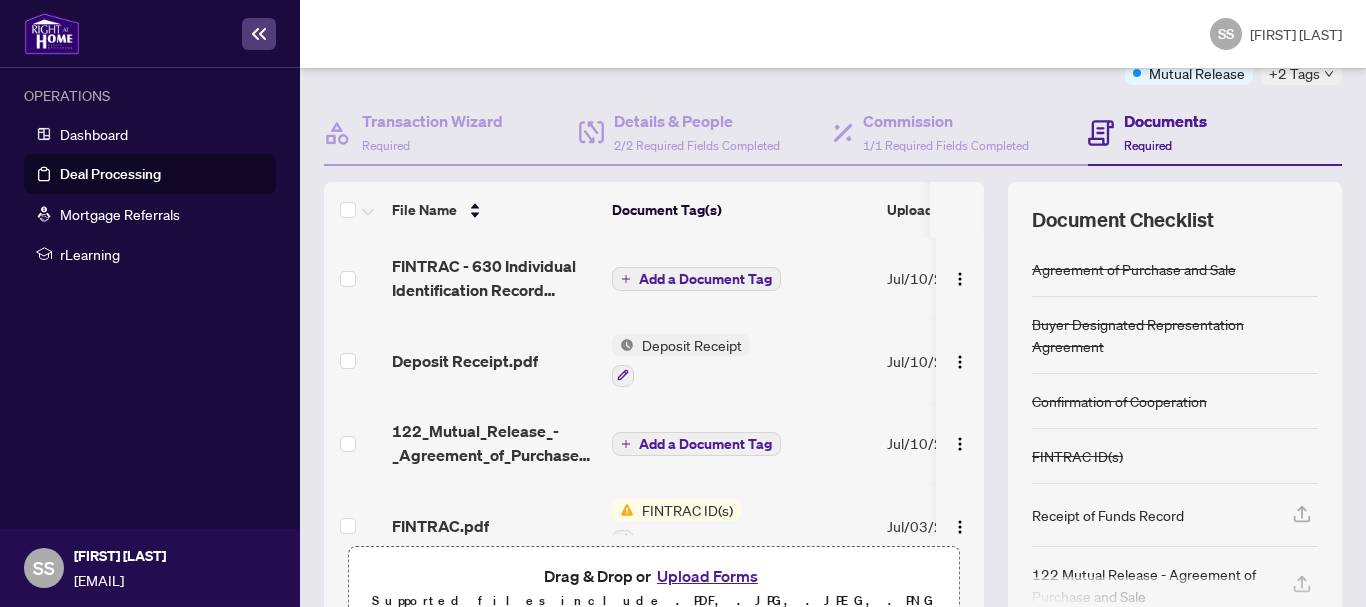 click on "Add a Document Tag" at bounding box center (705, 279) 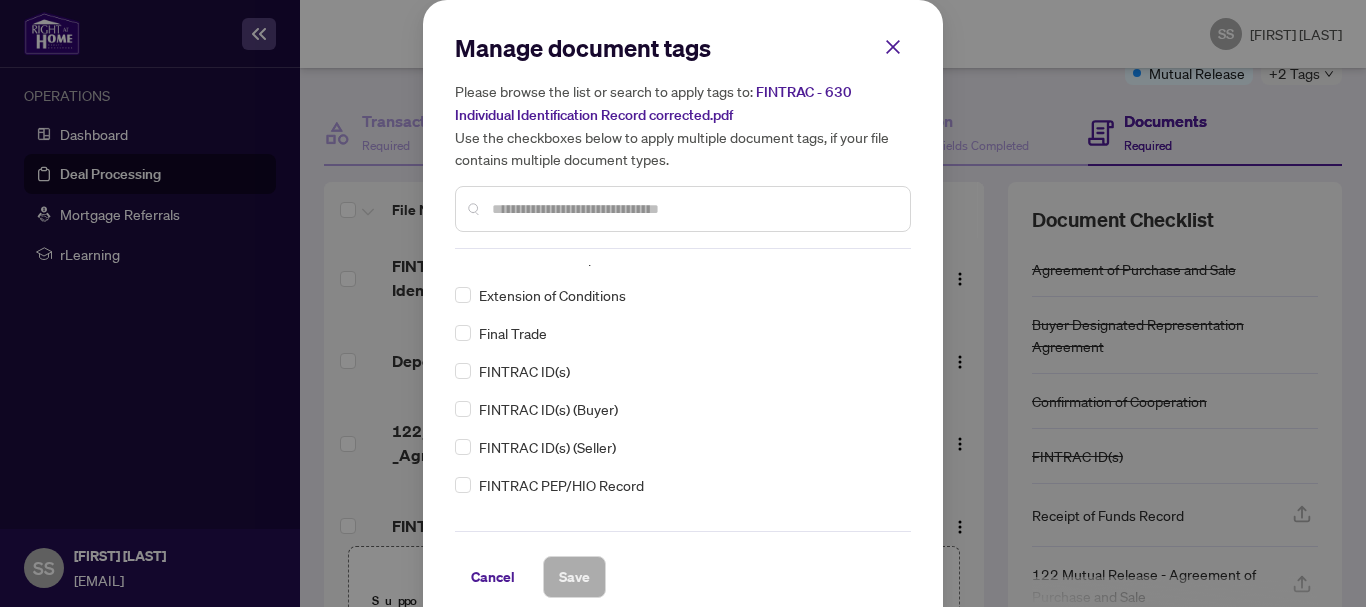 scroll, scrollTop: 1844, scrollLeft: 0, axis: vertical 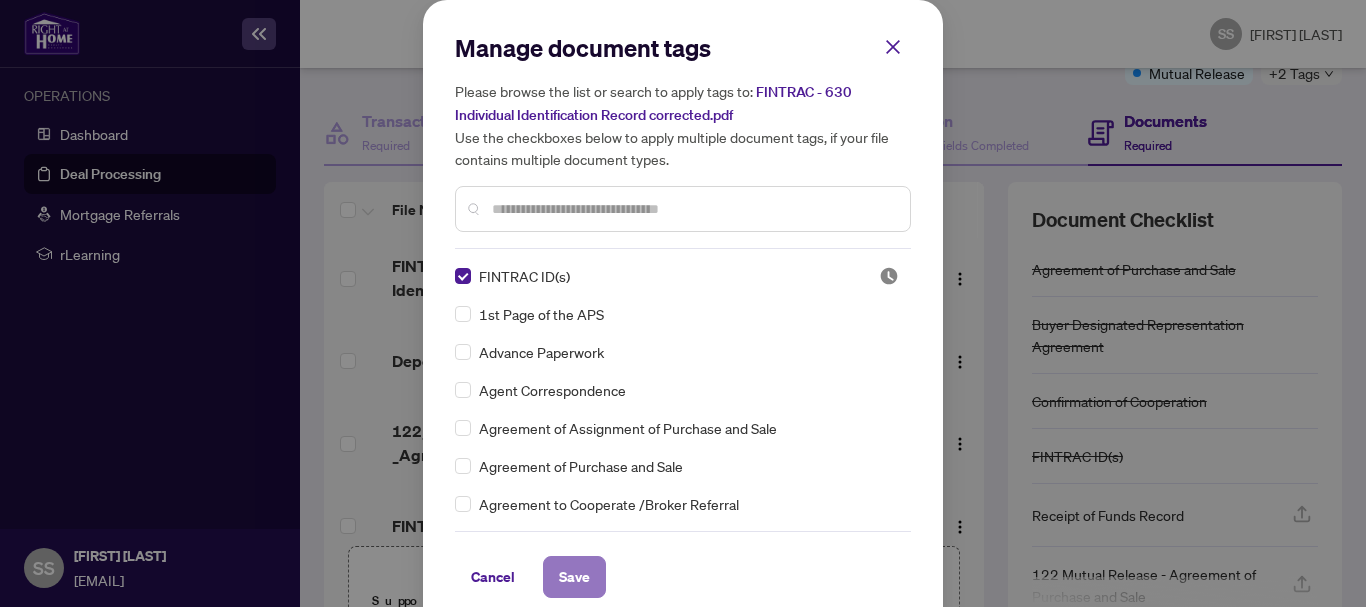 click on "Save" at bounding box center (574, 577) 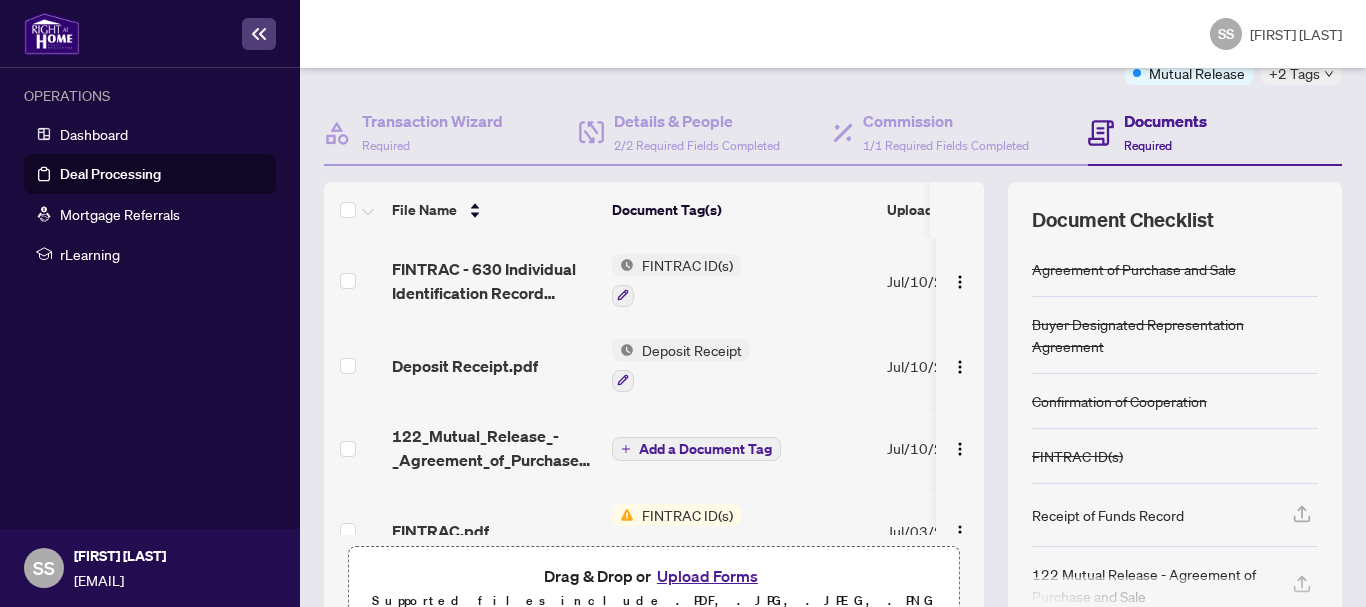 scroll, scrollTop: 0, scrollLeft: 0, axis: both 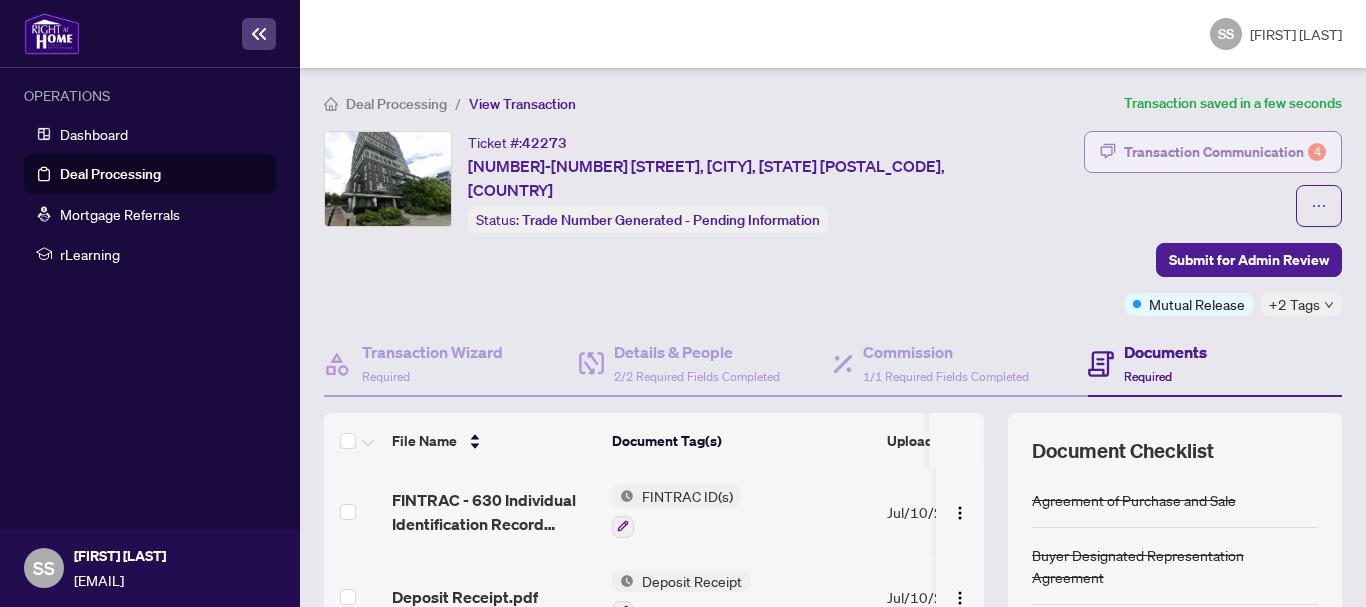 click on "Transaction Communication 4" at bounding box center (1225, 152) 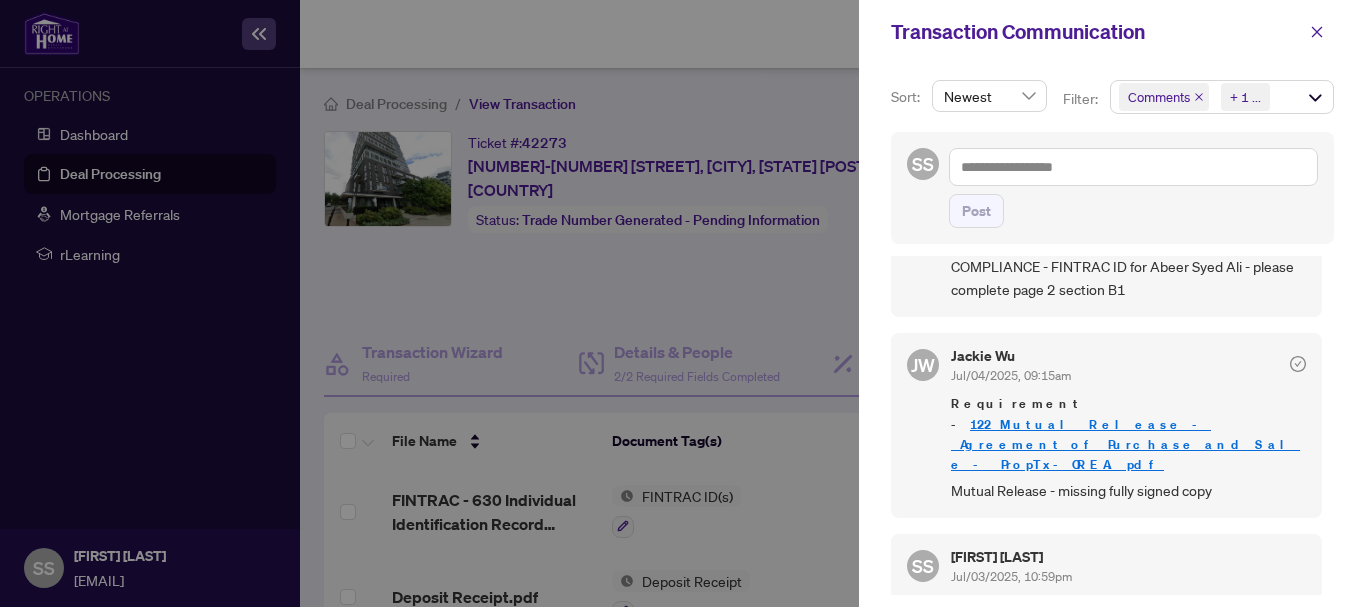 scroll, scrollTop: 449, scrollLeft: 0, axis: vertical 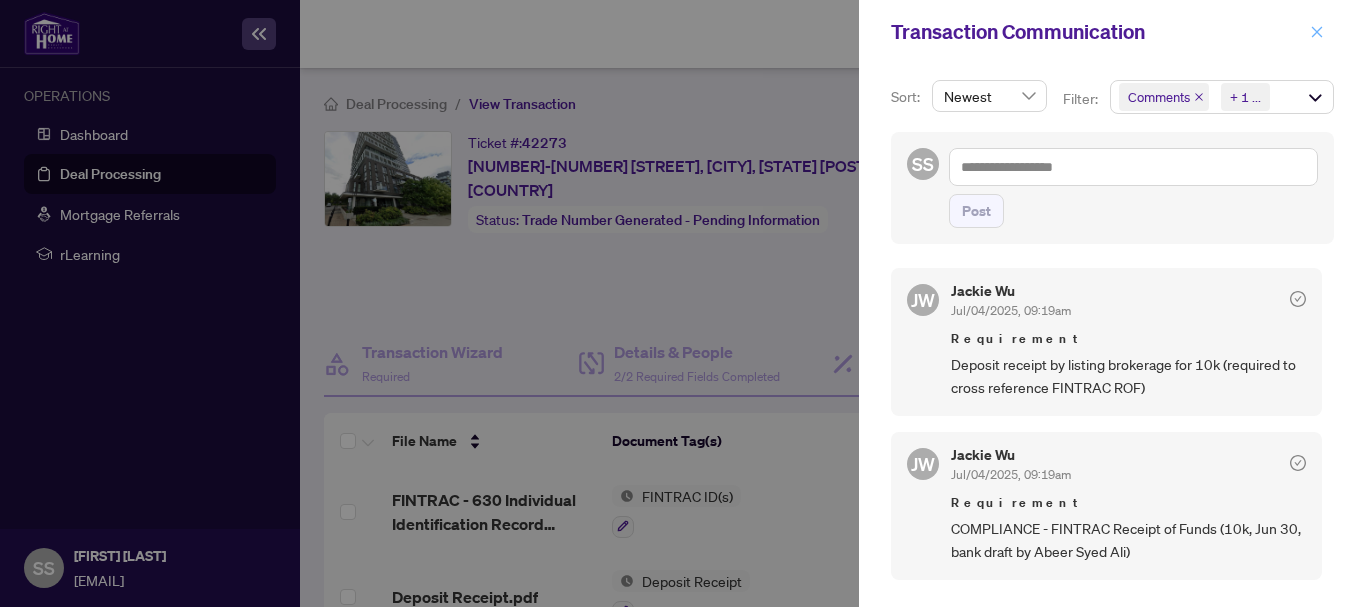 click 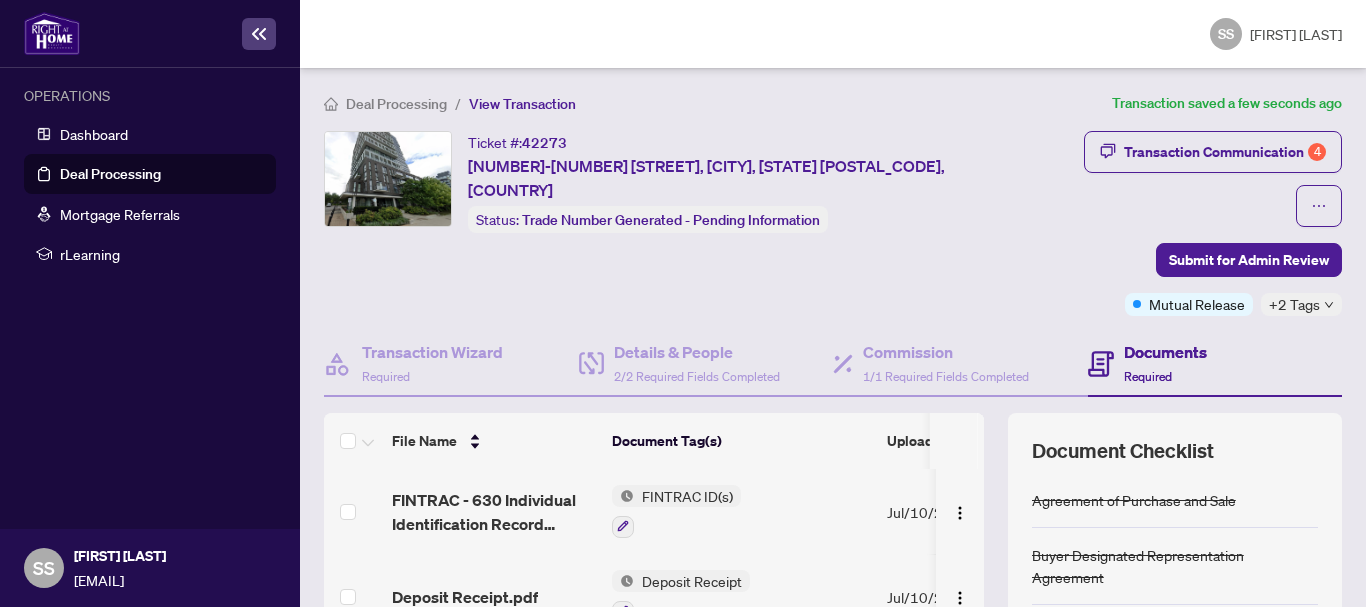 click on "Transaction Communication 4 Submit for Admin Review Mutual Release +2 Tags" at bounding box center (1186, 223) 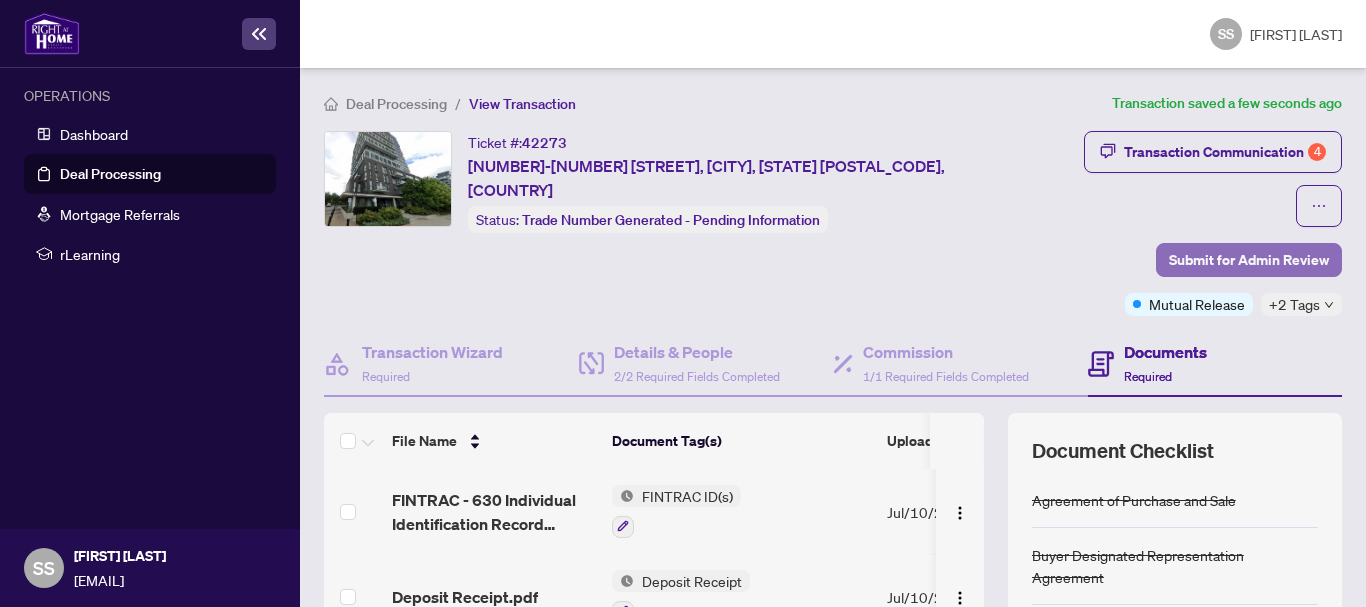 click on "Submit for Admin Review" at bounding box center [1249, 260] 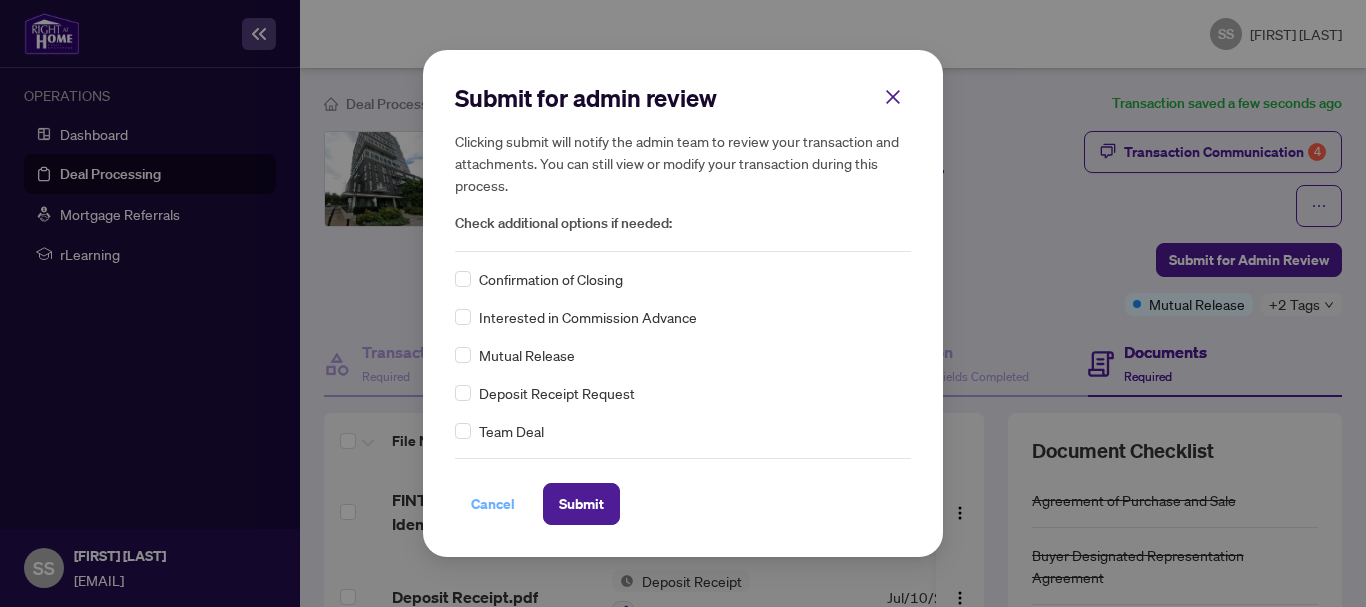 click on "Cancel" at bounding box center [493, 504] 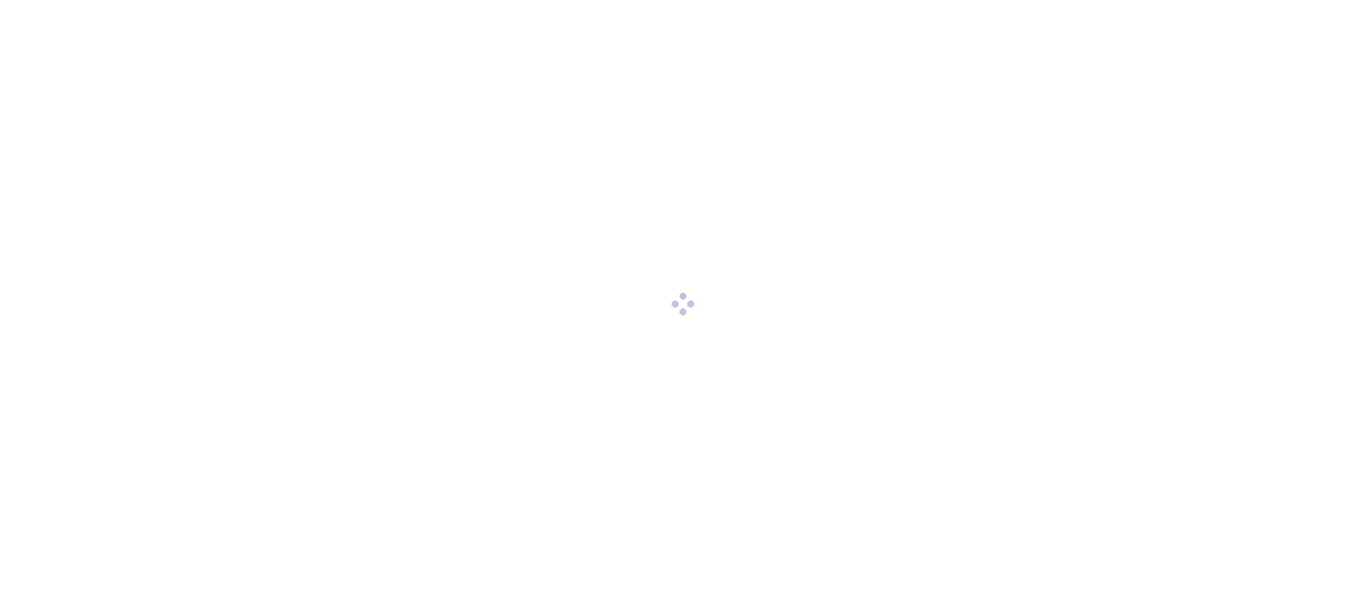 scroll, scrollTop: 0, scrollLeft: 0, axis: both 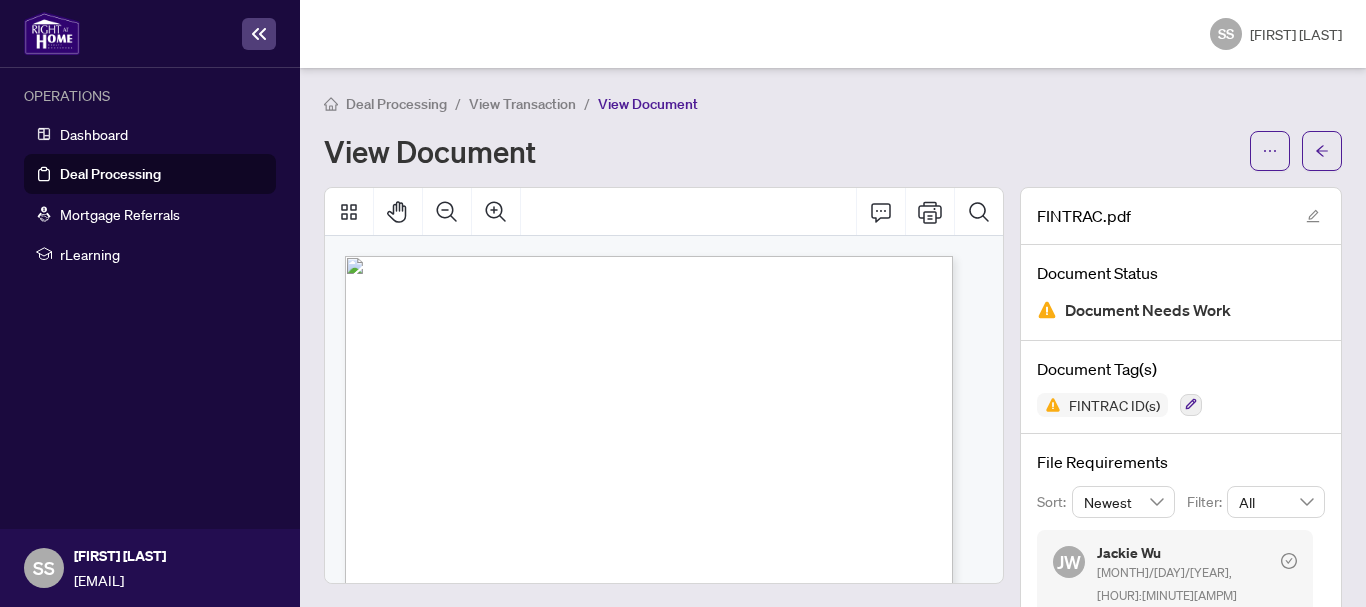 click on "View Document" at bounding box center (833, 151) 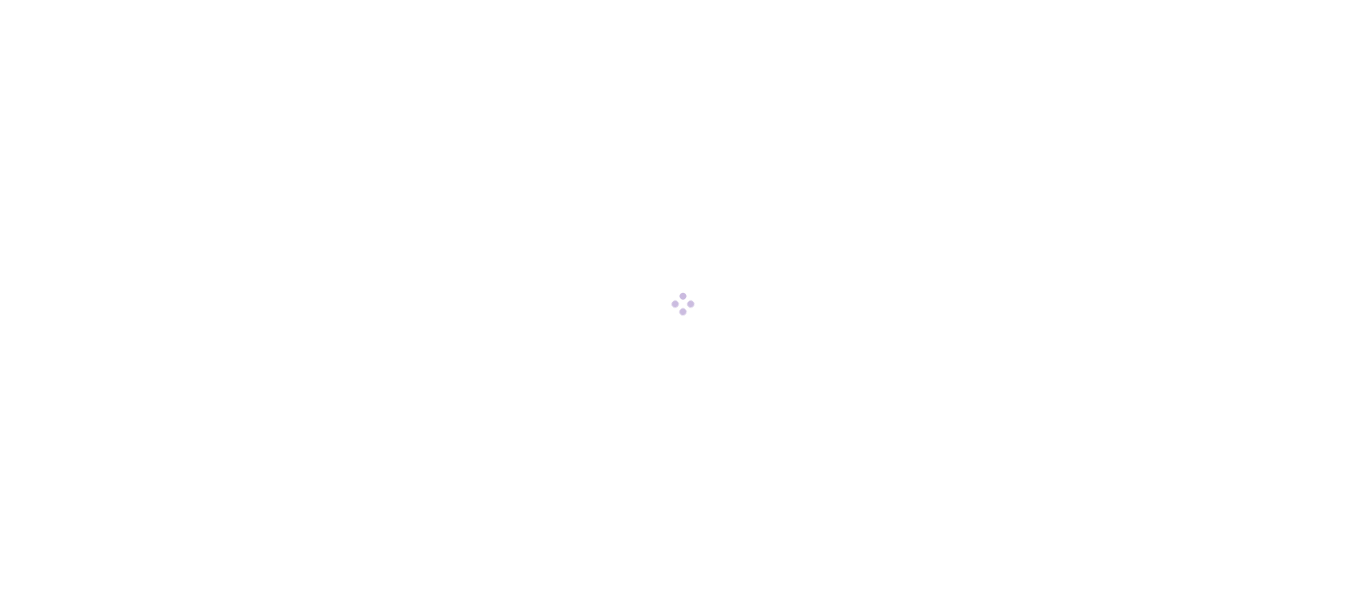 scroll, scrollTop: 0, scrollLeft: 0, axis: both 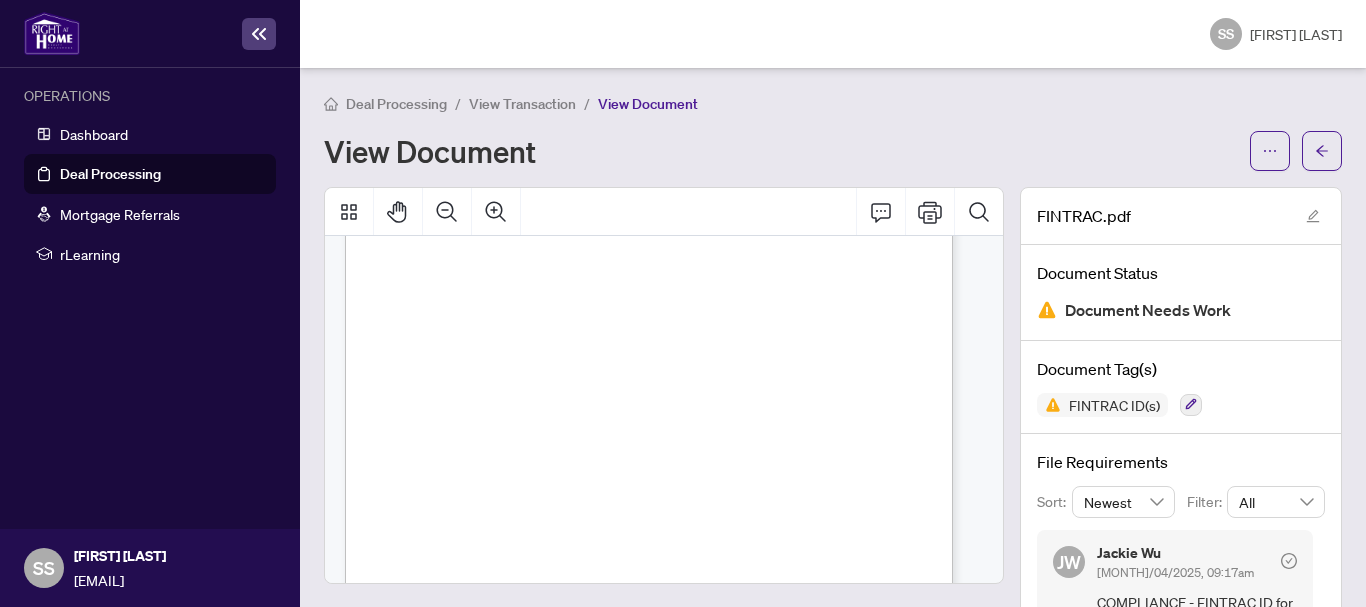 click on "Individual Identification
Information Record  Form 630
for use in the Province of Ontario  Individual Identification Information Record
This document has been prepared by The Canadian Real Estate Association (“CREA”) to assist members in complying with requirements of
Canada’s Proceeds of Crime (Money Laundering)  and  Terrorist Financing Regulations .
The REALTOR® trademark is controlled by CREA. © 2014-2024. v. 1.1
B.1 Third Party Reasonable Measures
B.2 Third Party Record
Where there is a third party, complete this section.
A.4 Unrepresented Individual Reasonable Measures Record  (if applicable)
1. Measures taken to Ascertain Identity  (check one):
Is the transaction being conducted on behalf of a third party according to the client?  (check one):
2. Reasons why measures were unsuccesful  (check one):
Date on which above measures taken:  . . . . . . . . . . . . . . . . . . . . . . . . . . . . . . . . . . . . . . . . . . . . . . . . . . . . . . . . . . . . . . . . . . . . . . . .
:" at bounding box center (647, 523) 